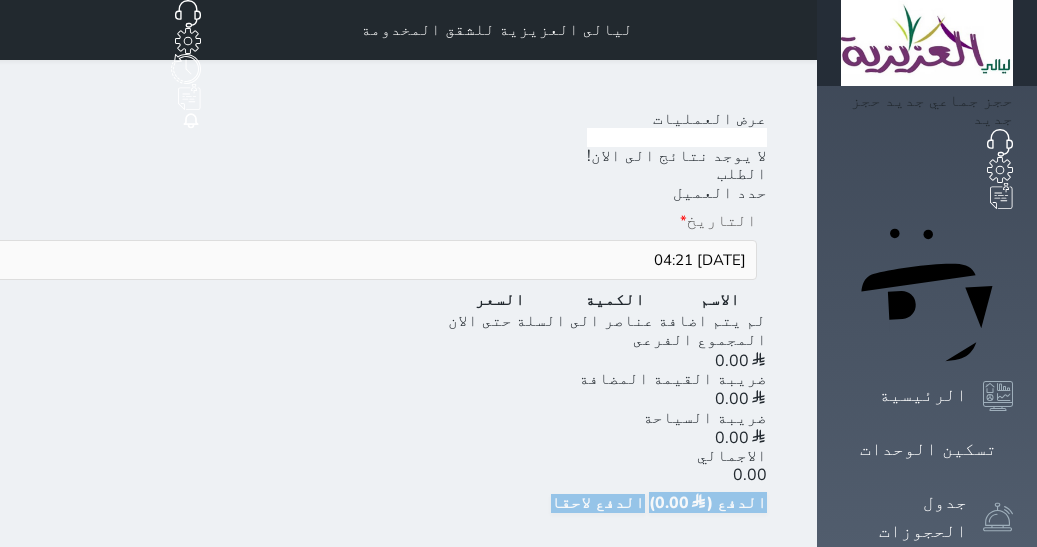 scroll, scrollTop: 0, scrollLeft: 0, axis: both 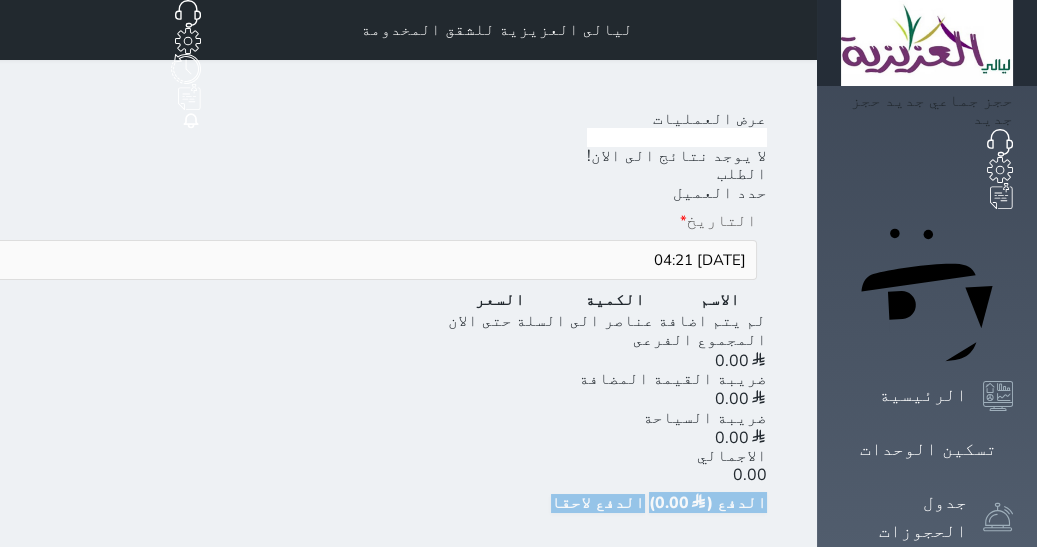 click on "تسكين الوحدات" at bounding box center (927, 449) 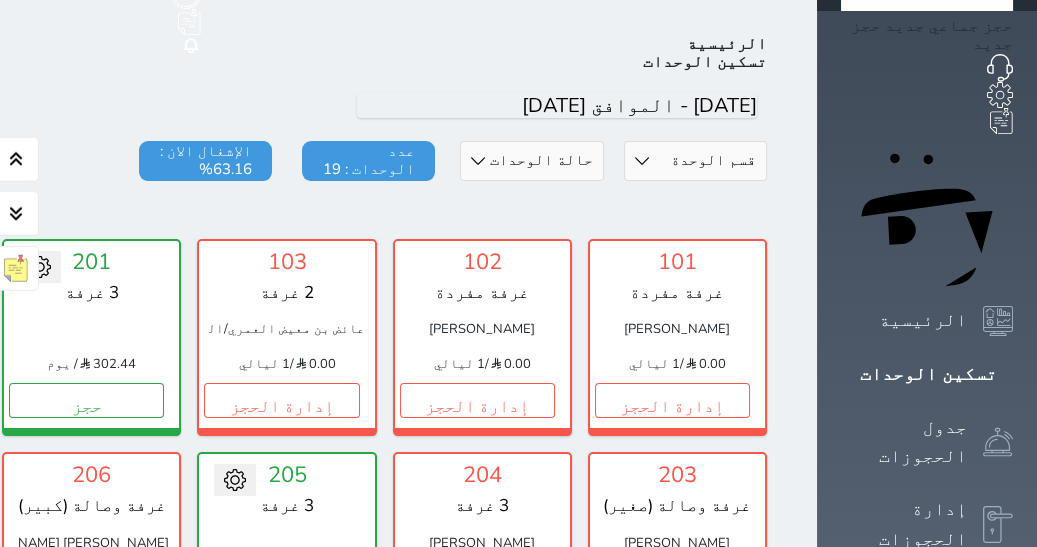 scroll, scrollTop: 77, scrollLeft: 0, axis: vertical 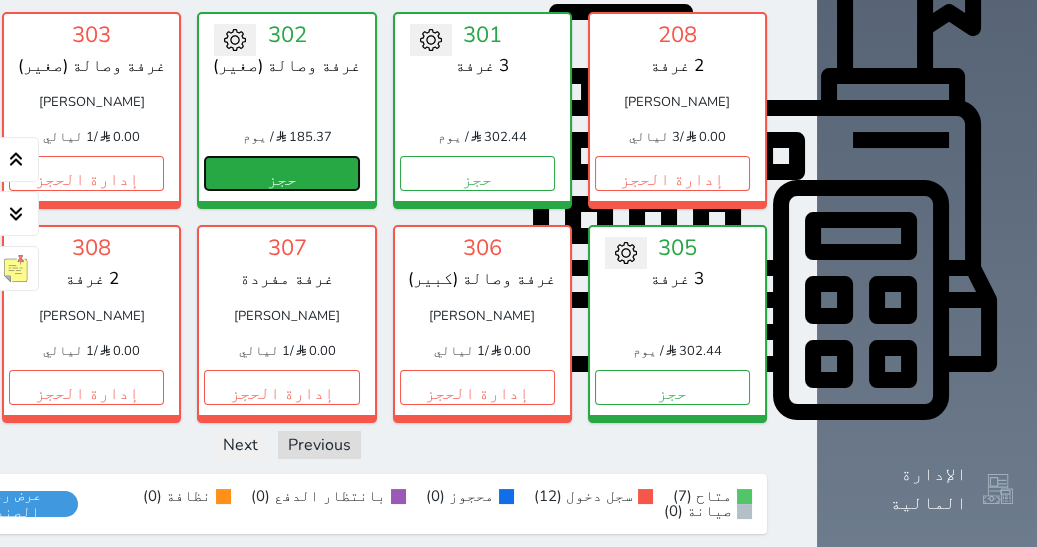 click on "حجز" at bounding box center (281, 173) 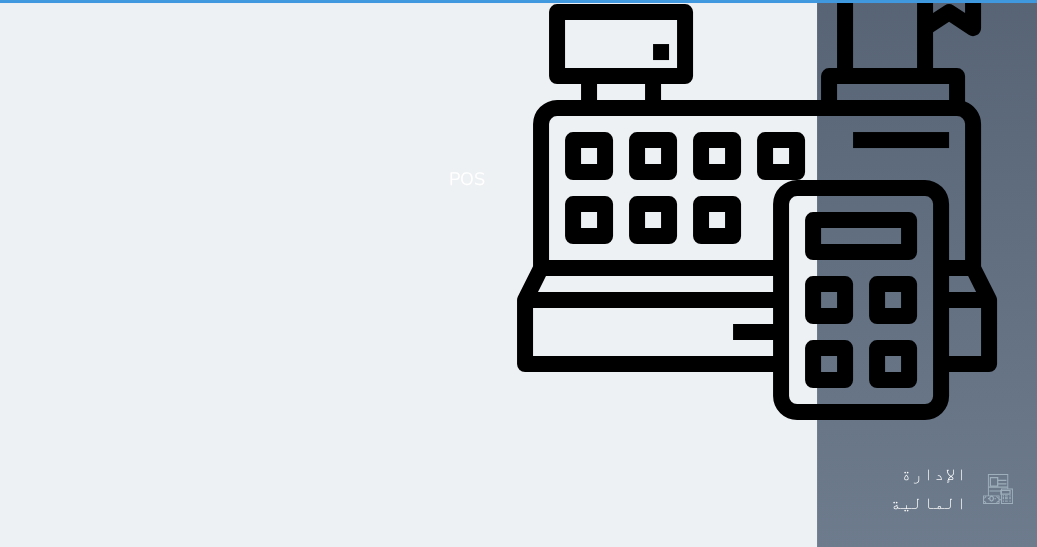 scroll, scrollTop: 22, scrollLeft: 0, axis: vertical 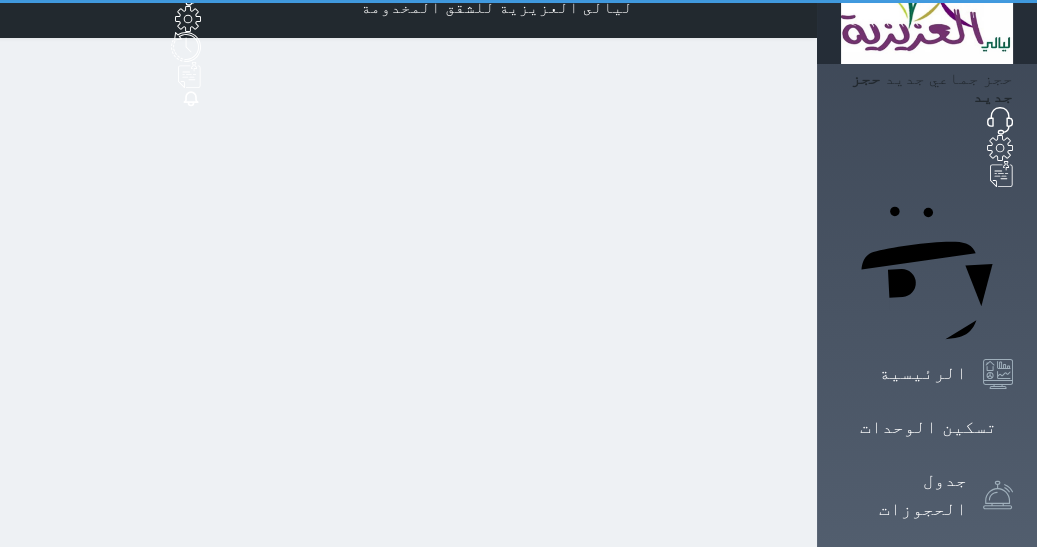 select on "1" 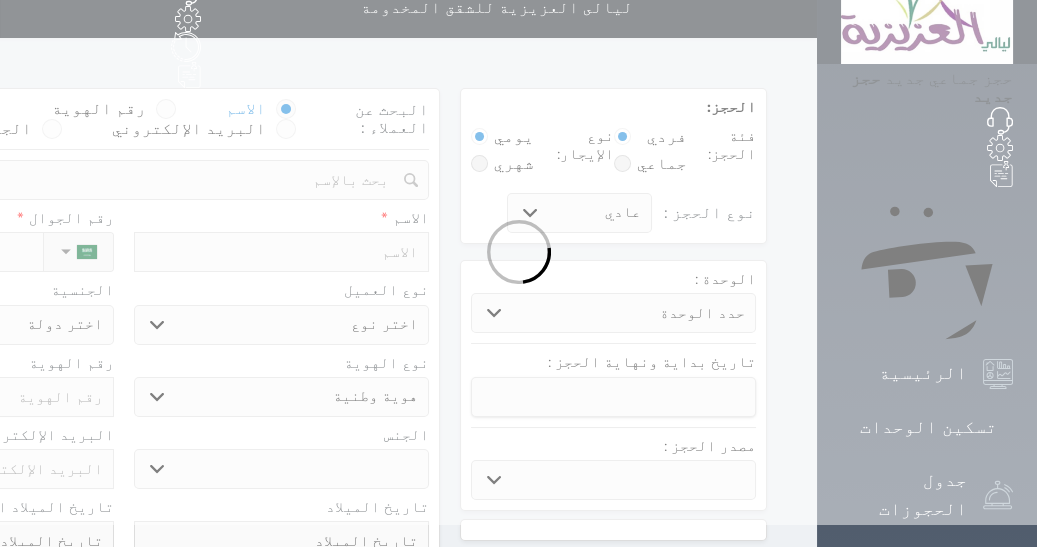 scroll, scrollTop: 0, scrollLeft: 0, axis: both 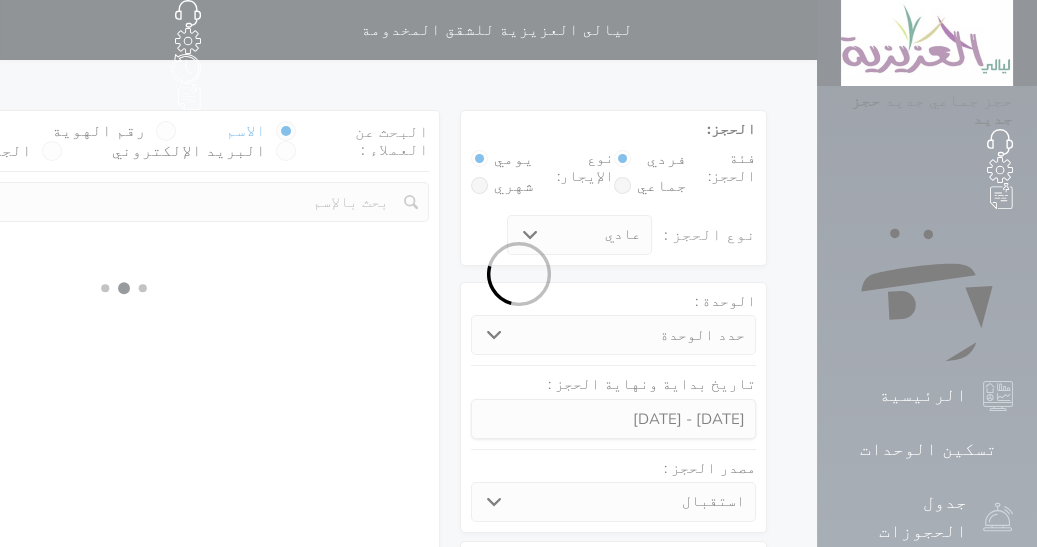 select 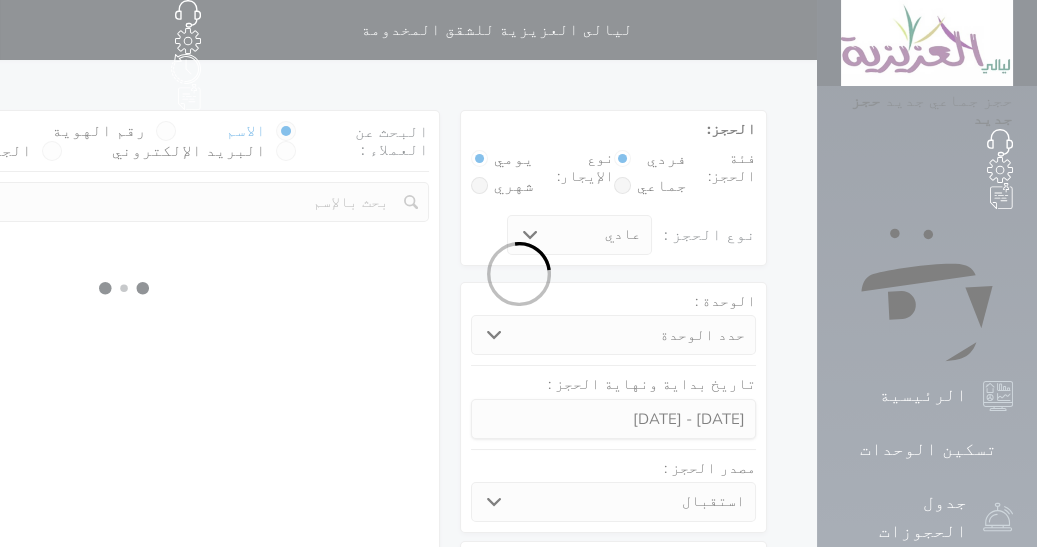 select on "1" 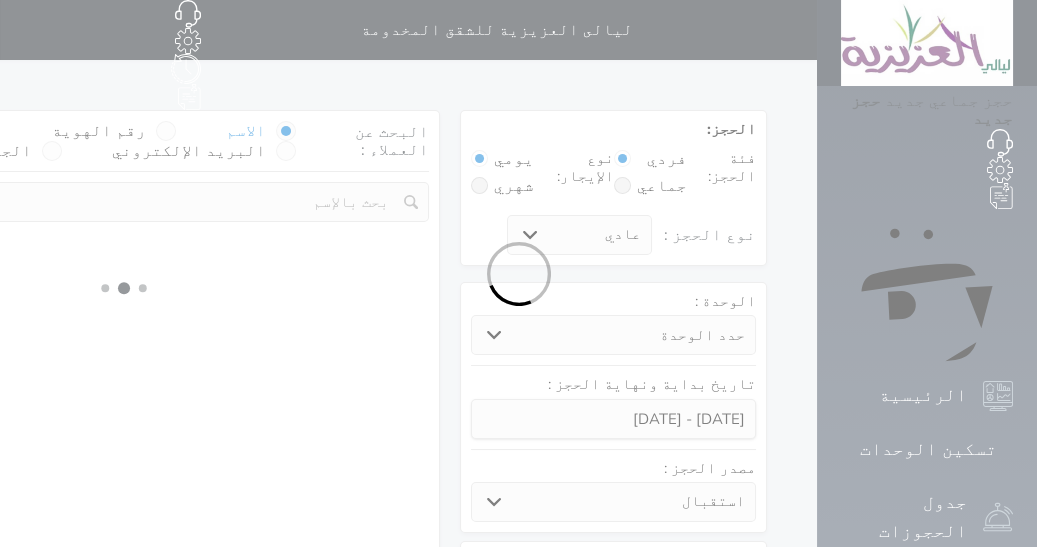 select on "113" 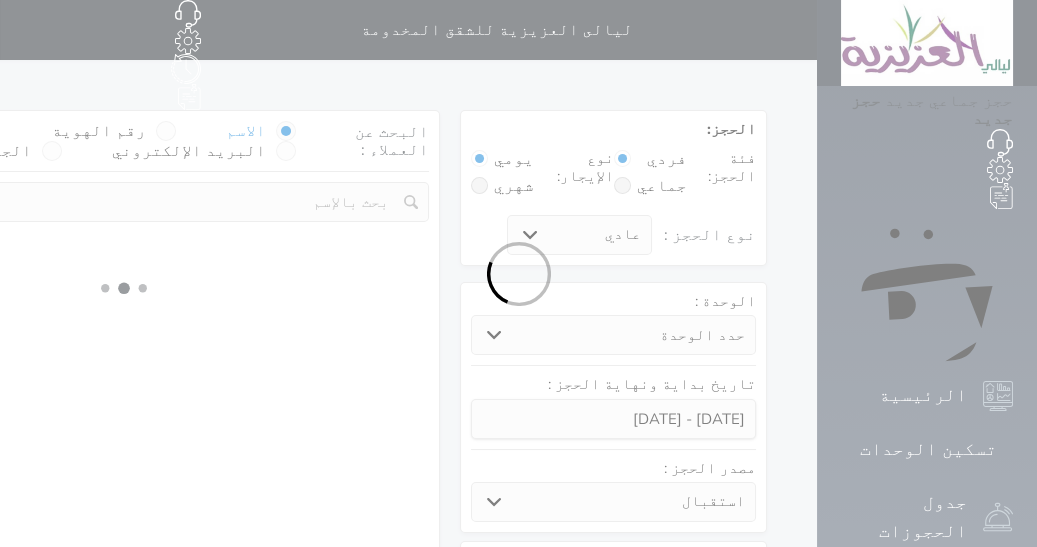 select on "1" 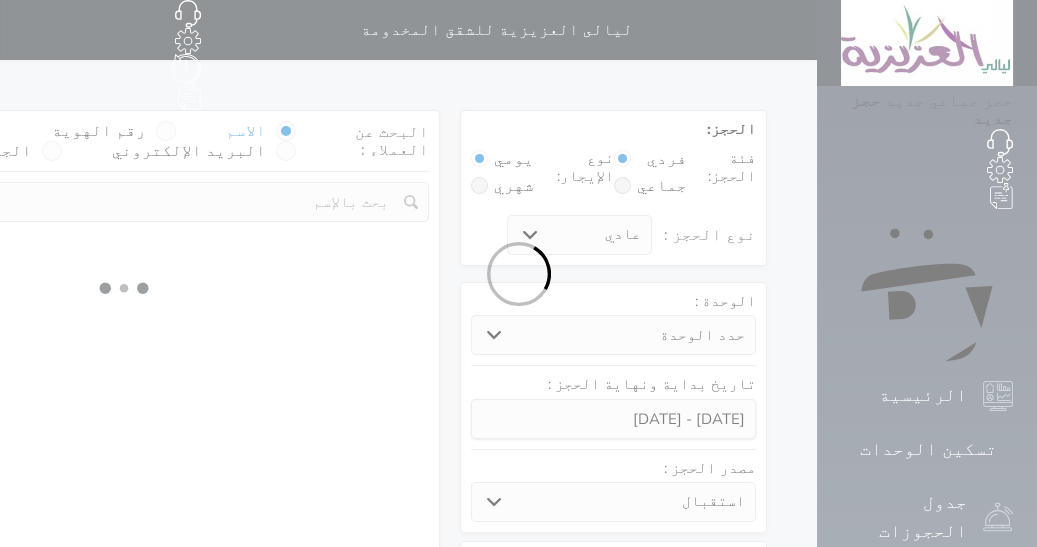 select 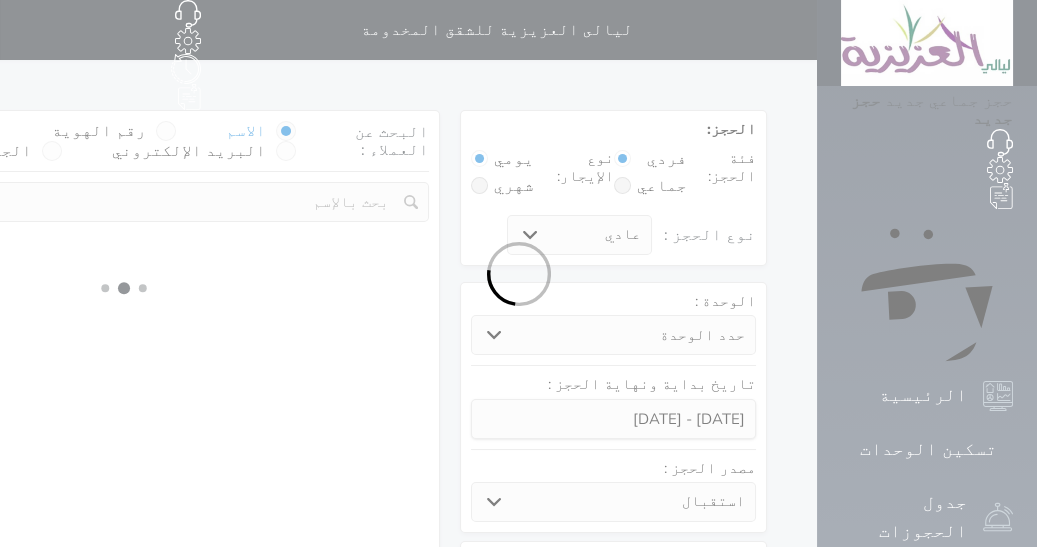 select on "7" 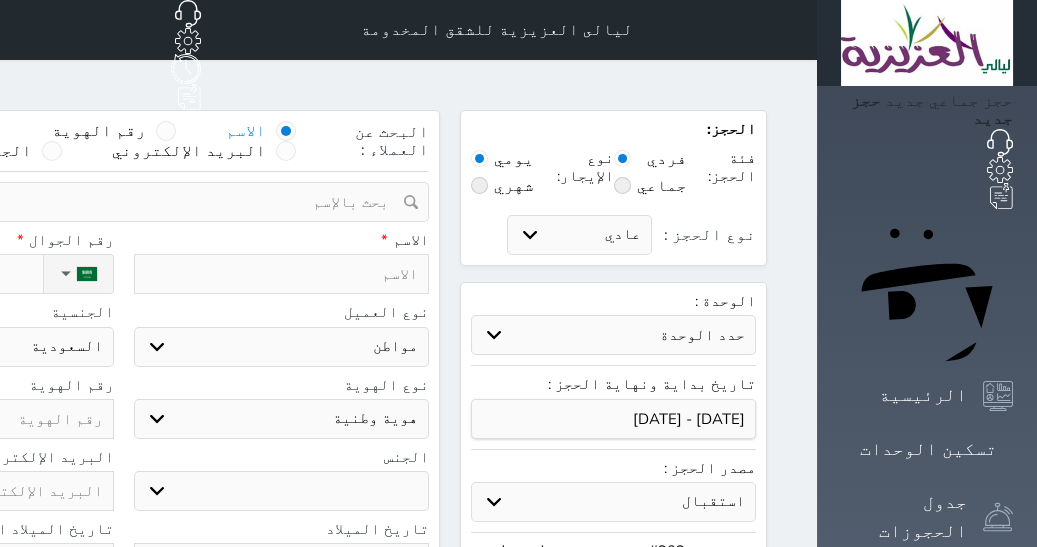 select 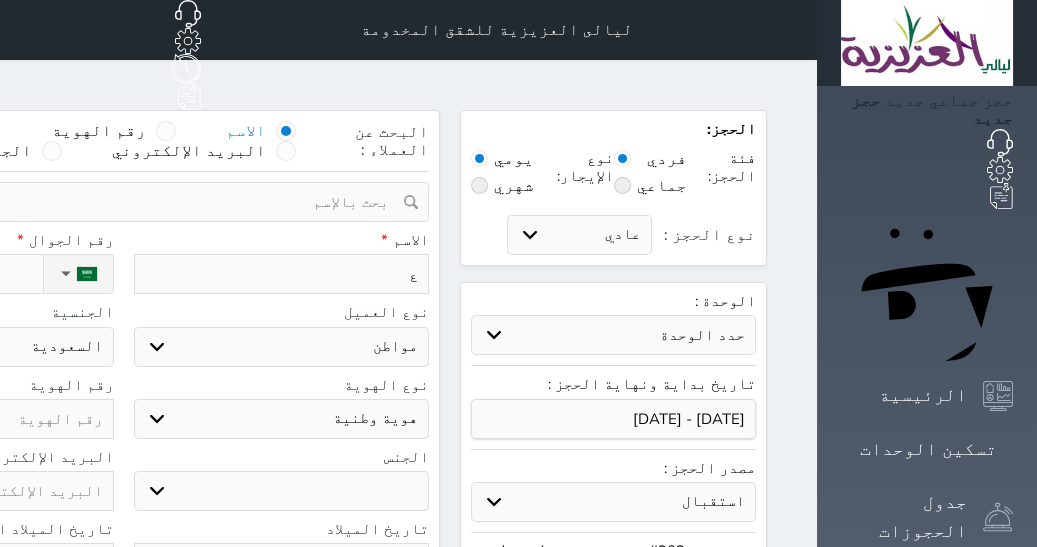 type on "عب" 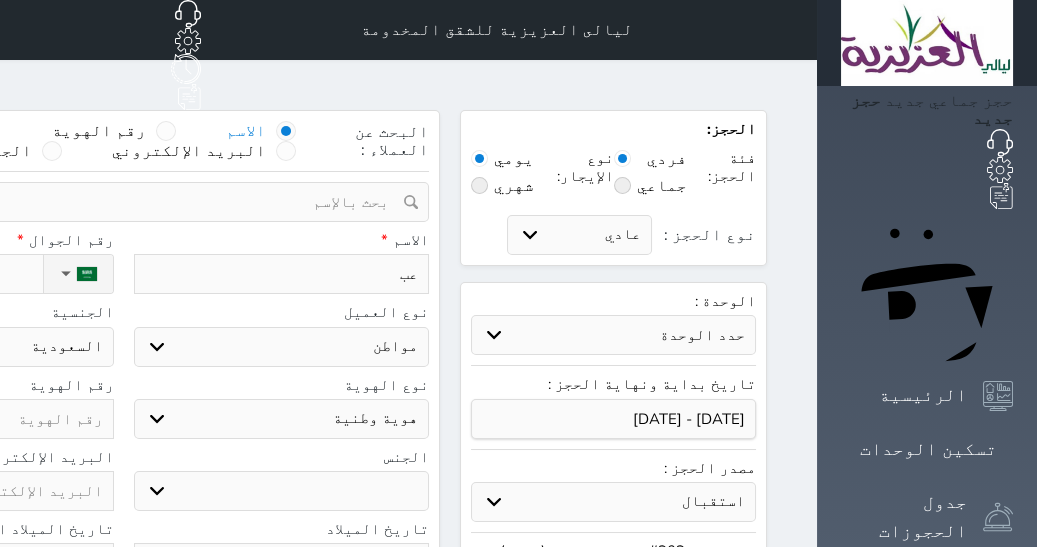 type on "عبد" 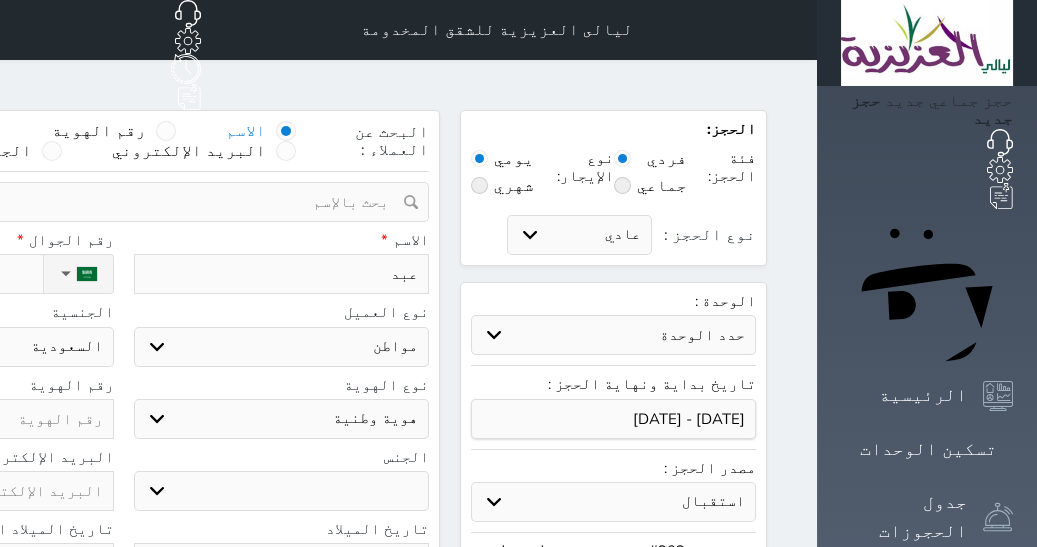 type on "[PERSON_NAME]" 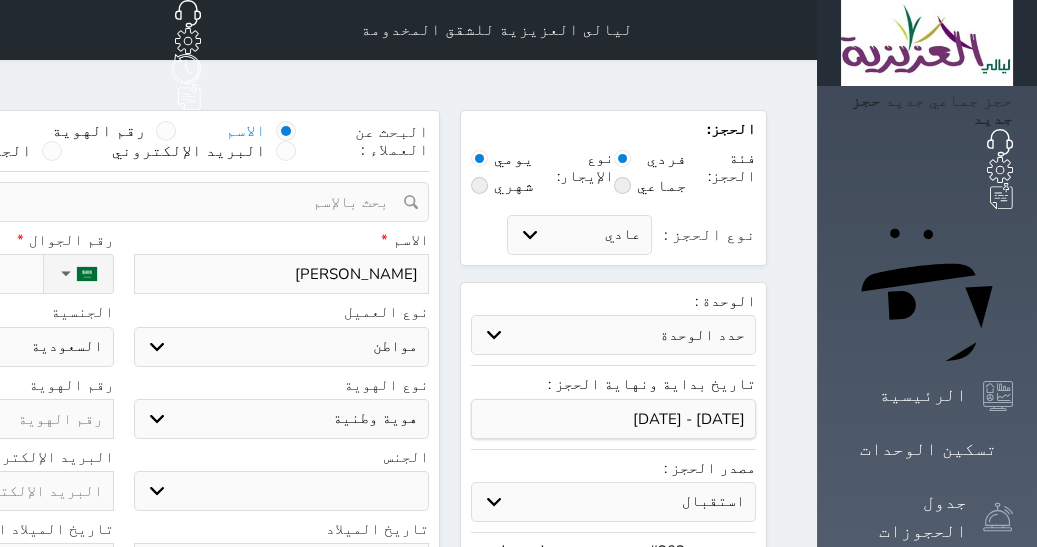 type on "عبدال" 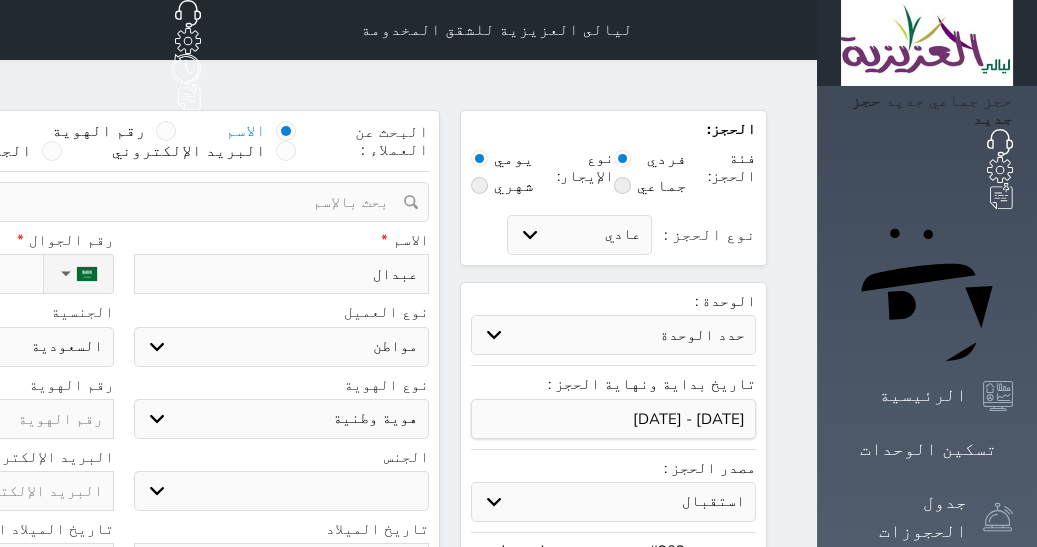 type on "عبدالل" 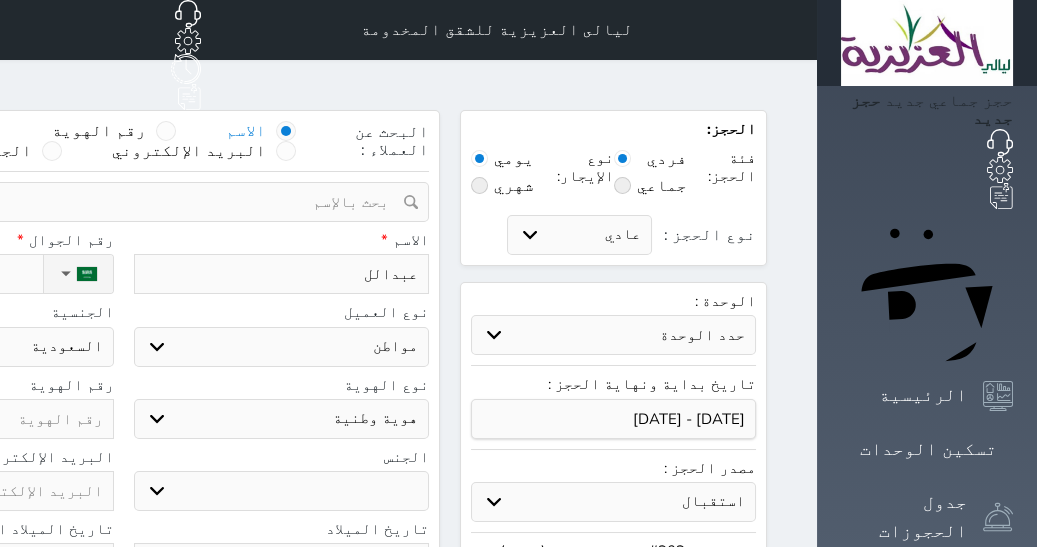type on "[PERSON_NAME]" 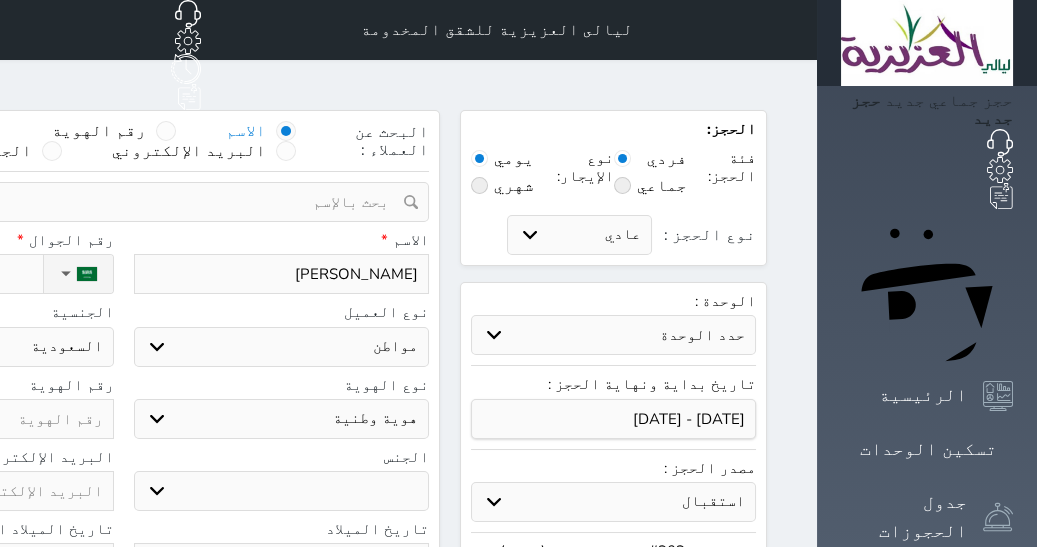 select 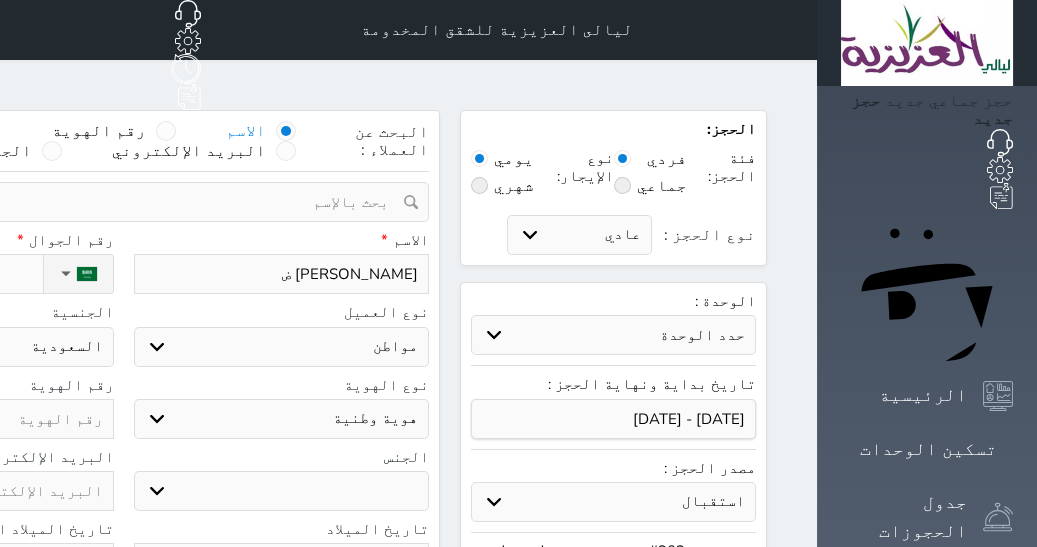 select 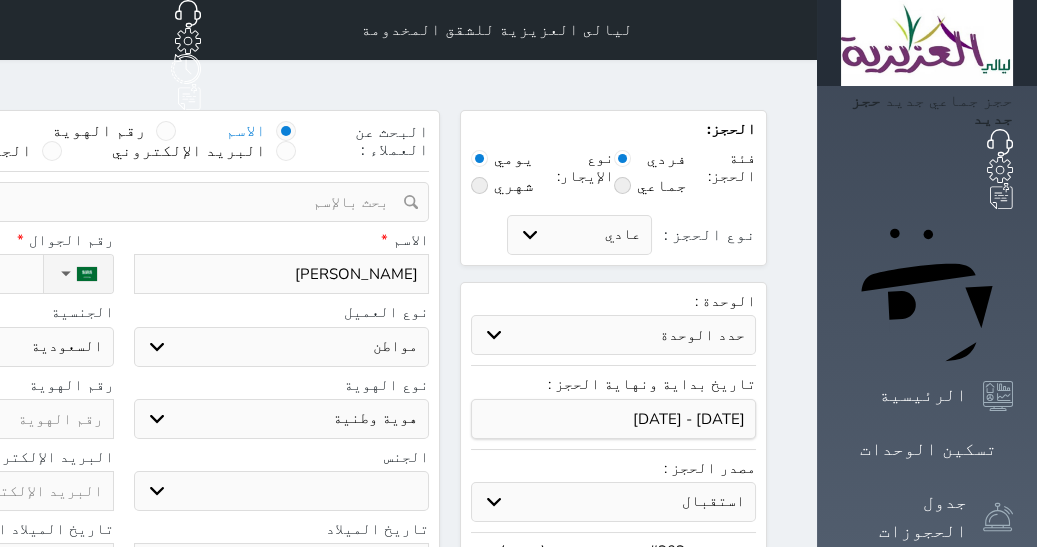 type on "[PERSON_NAME]" 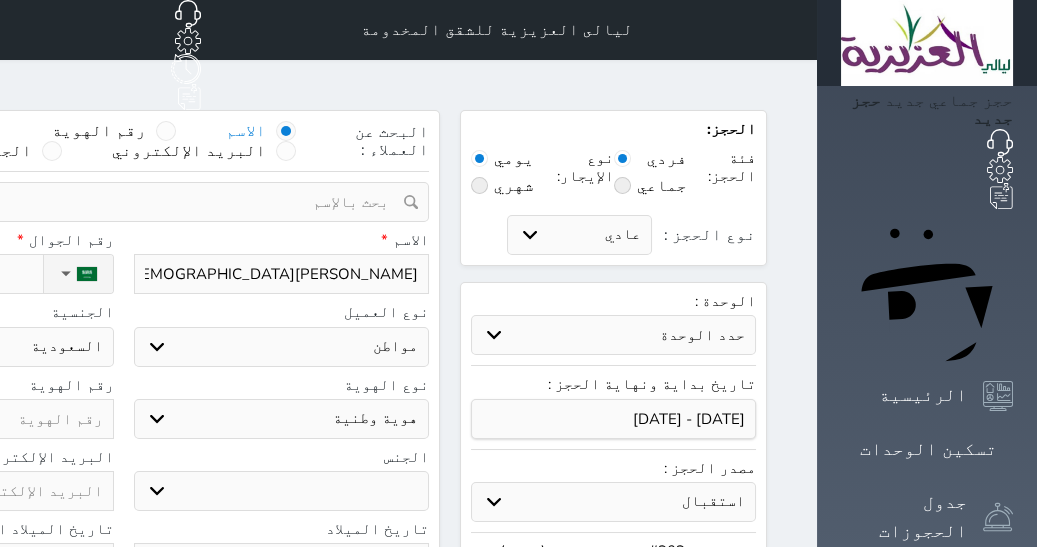 type on "[PERSON_NAME]" 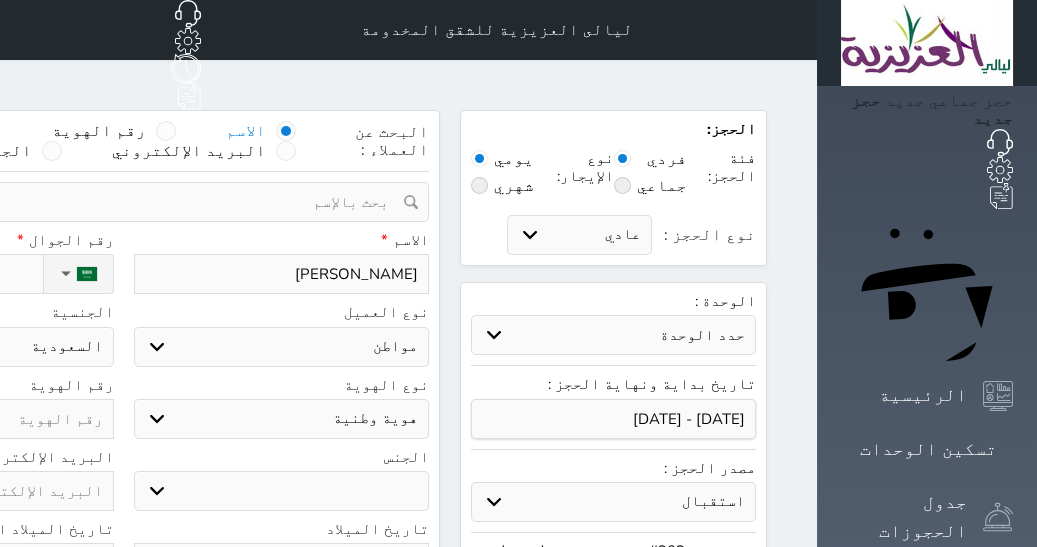 type on "[PERSON_NAME]" 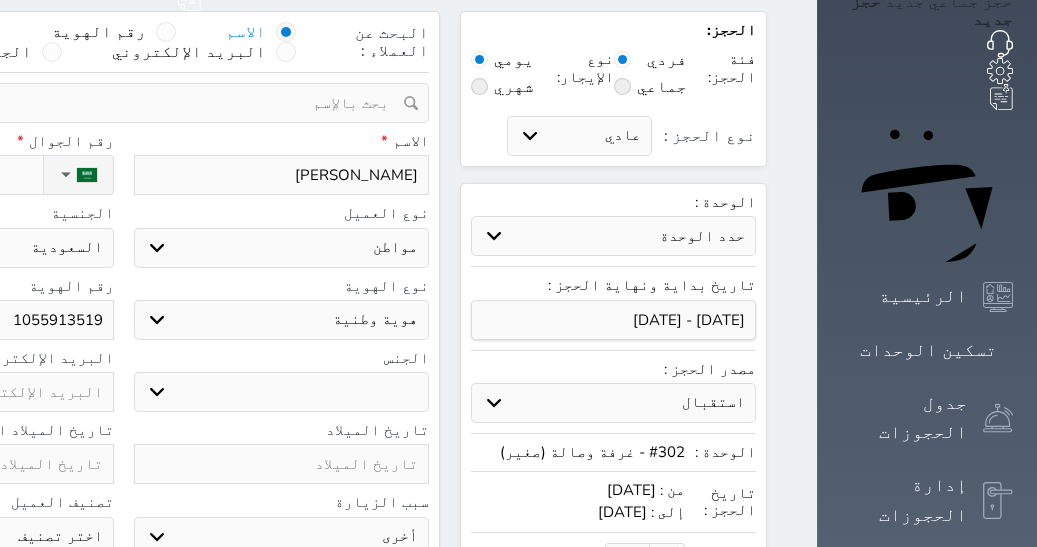 scroll, scrollTop: 275, scrollLeft: 0, axis: vertical 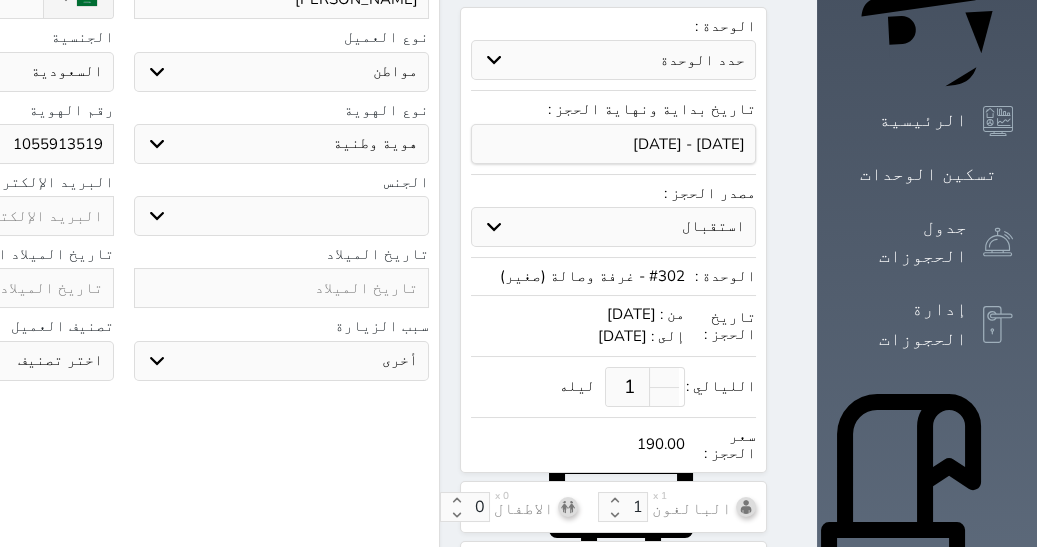 type on "1055913519" 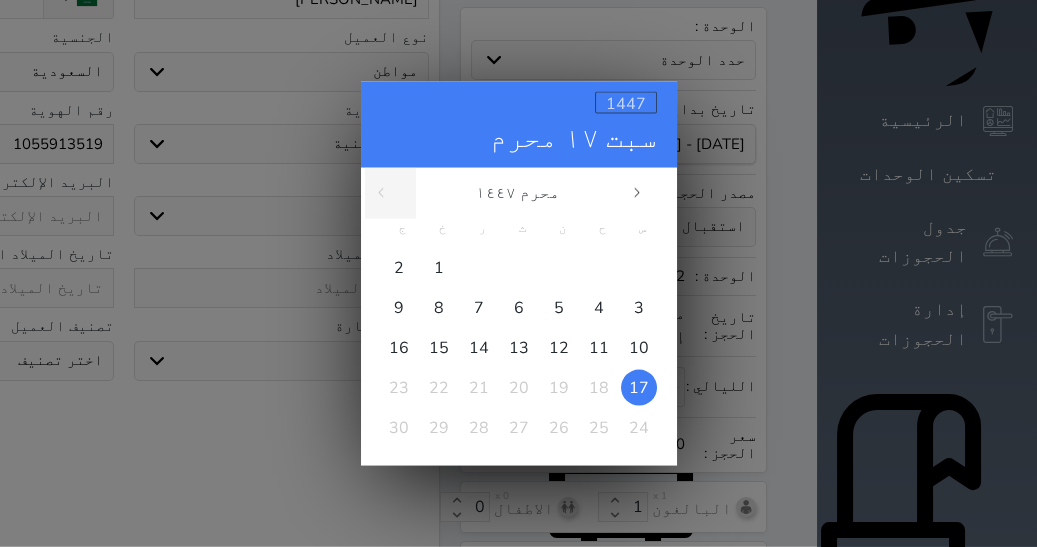 click on "1447" at bounding box center [626, 103] 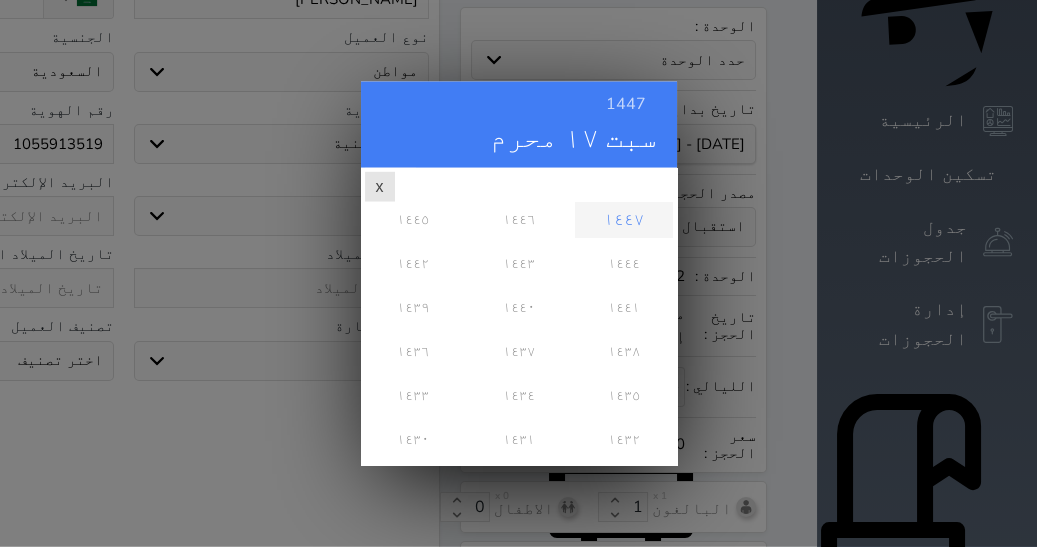 scroll, scrollTop: 0, scrollLeft: 0, axis: both 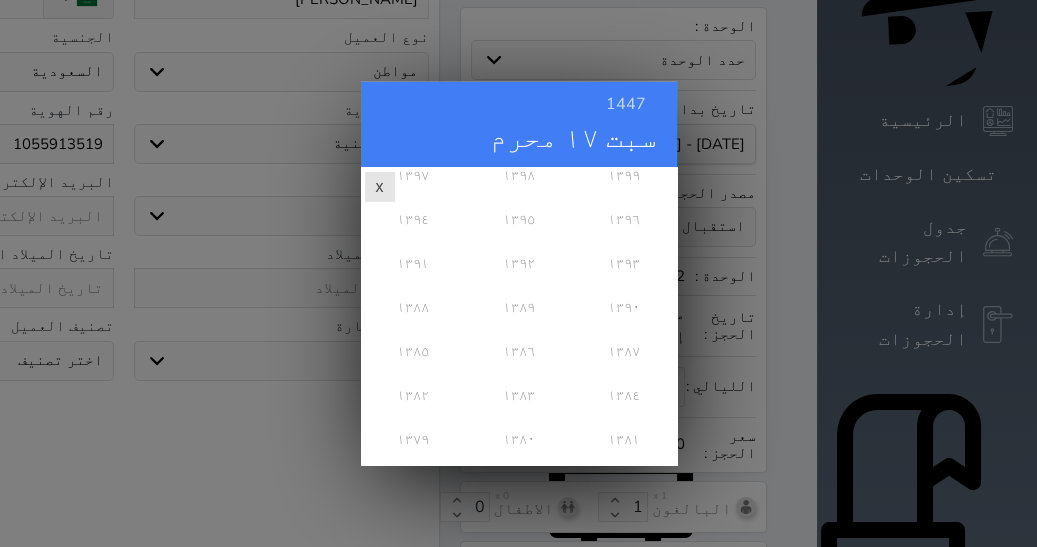 drag, startPoint x: 667, startPoint y: 192, endPoint x: 665, endPoint y: 337, distance: 145.0138 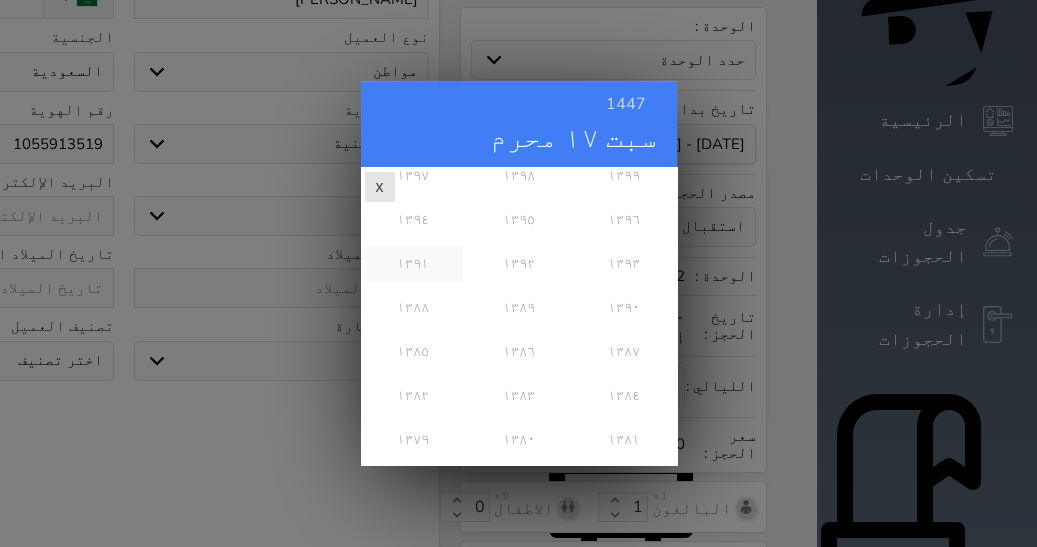 click on "١٣٩١" at bounding box center [413, 263] 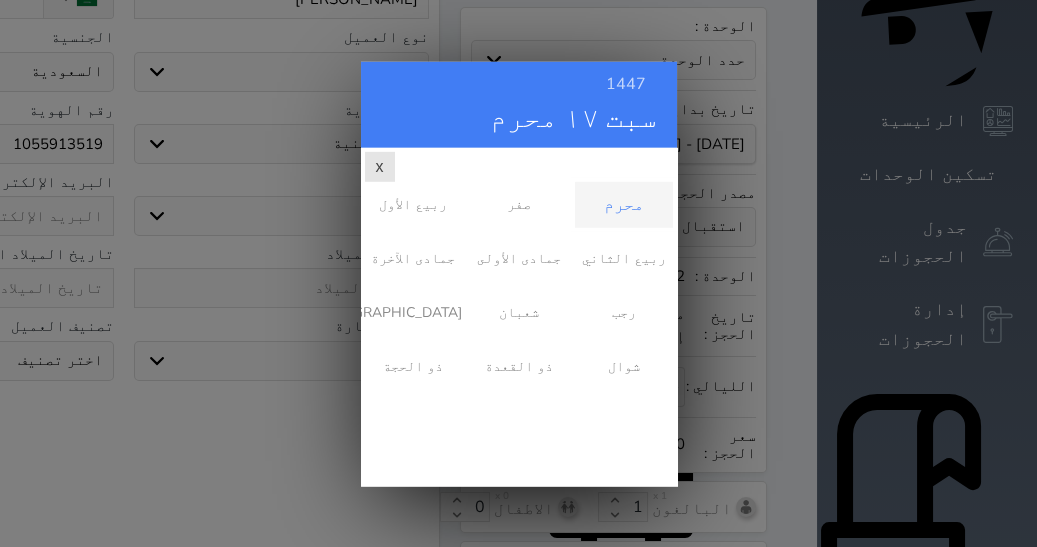 scroll, scrollTop: 0, scrollLeft: 0, axis: both 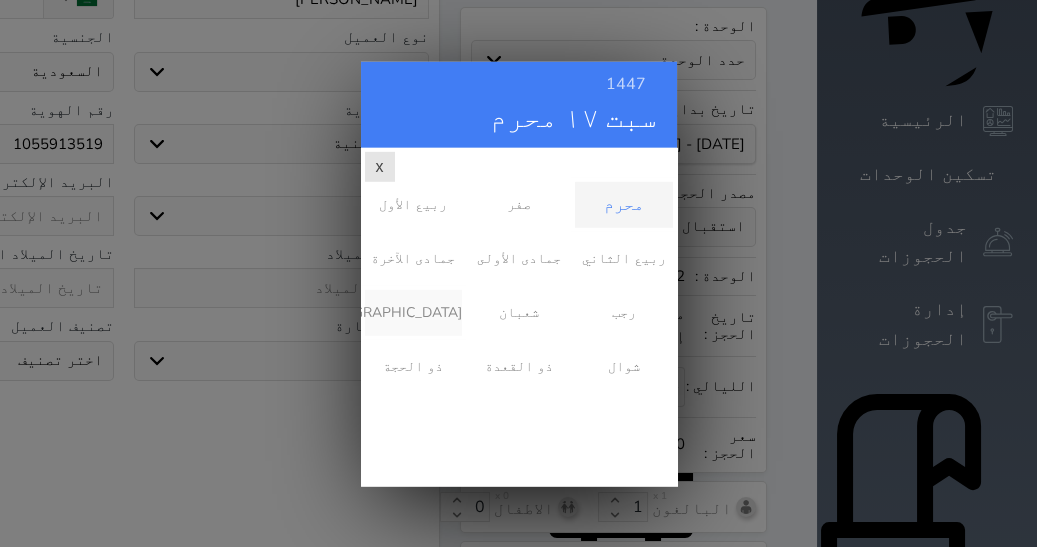 click on "[DEMOGRAPHIC_DATA]" at bounding box center [413, 312] 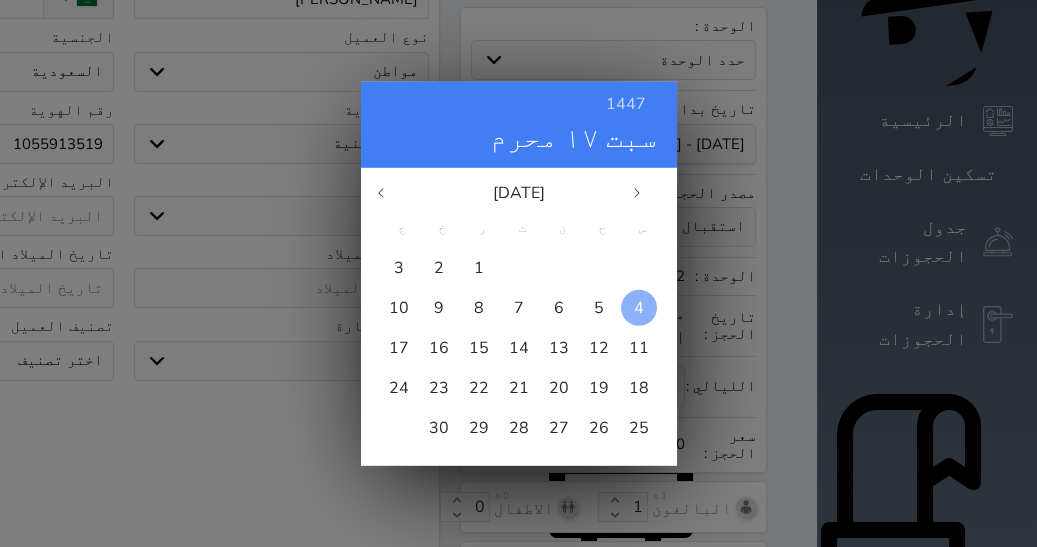 click at bounding box center (639, 307) 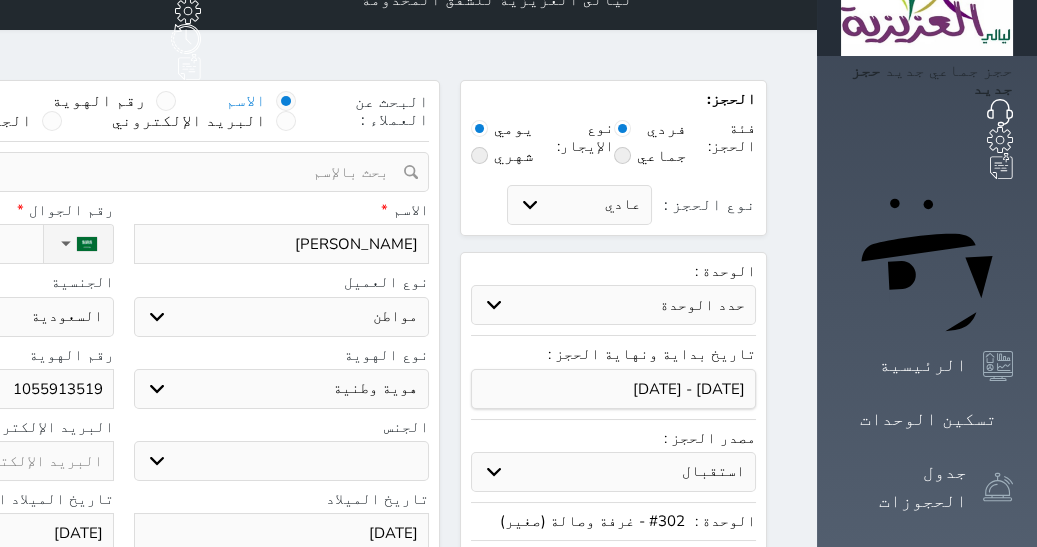 scroll, scrollTop: 23, scrollLeft: 0, axis: vertical 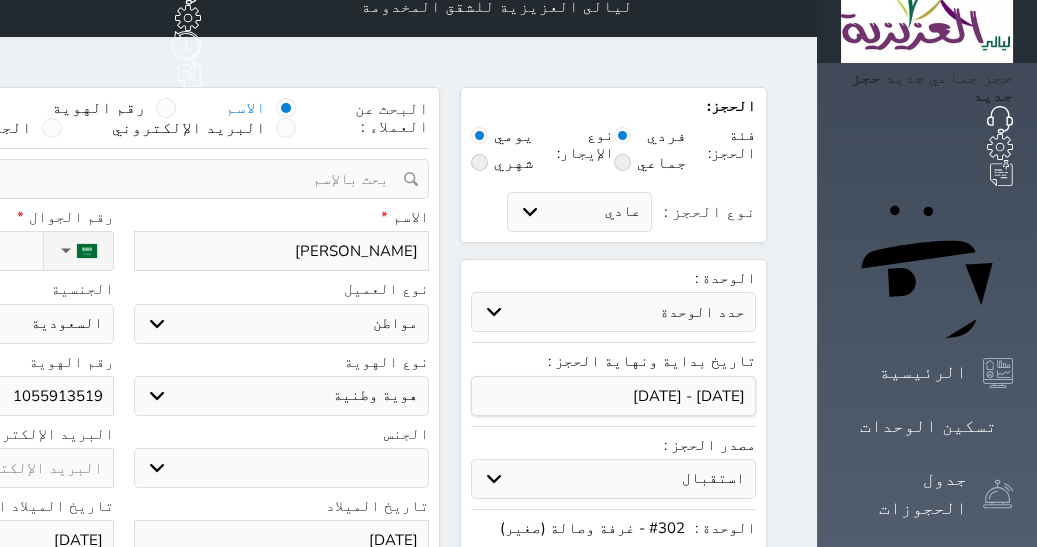 click on "نوع الحجز :" at bounding box center [-70, 251] 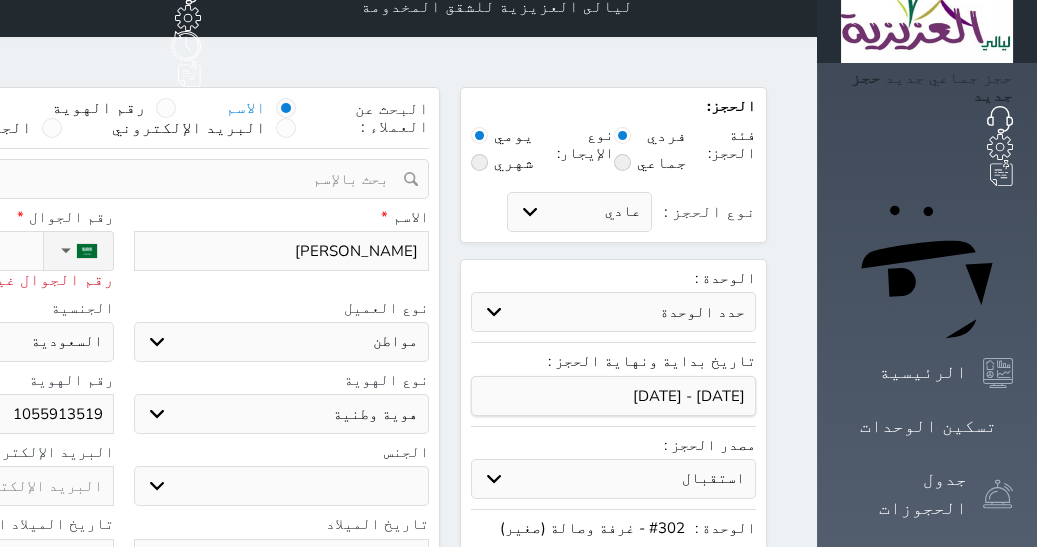 drag, startPoint x: 207, startPoint y: 223, endPoint x: 1055, endPoint y: 99, distance: 857.01807 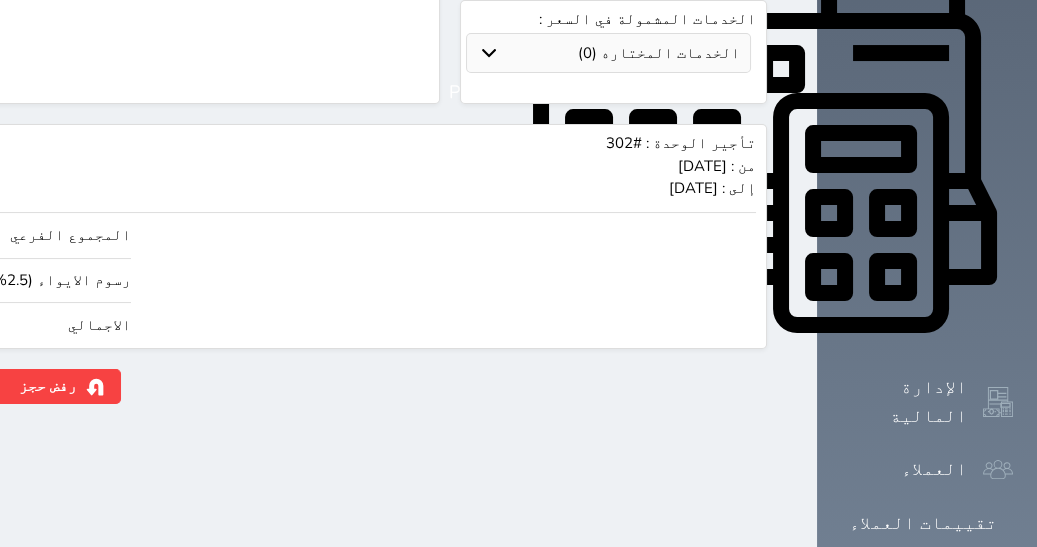 scroll, scrollTop: 835, scrollLeft: 0, axis: vertical 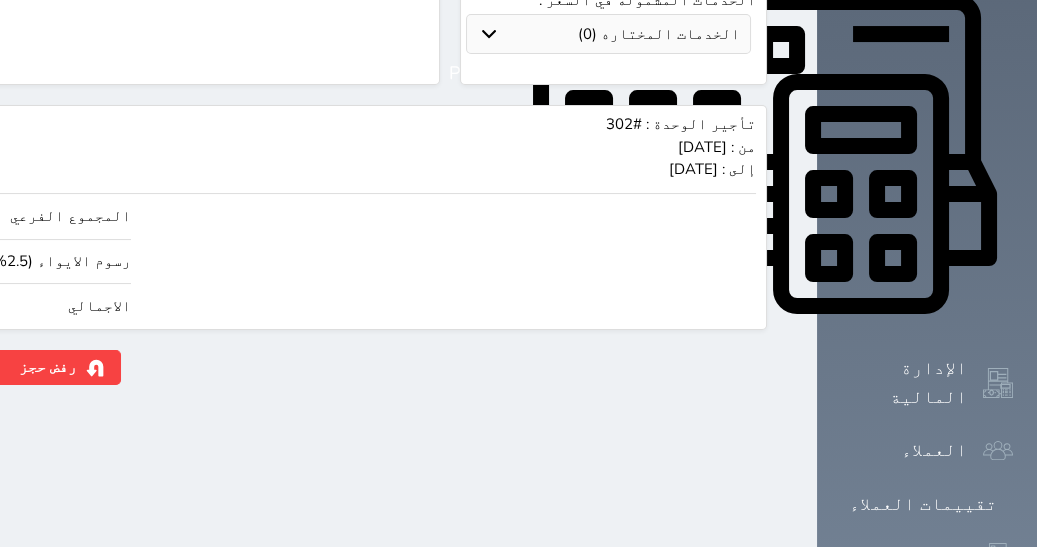 type on "[PHONE_NUMBER]" 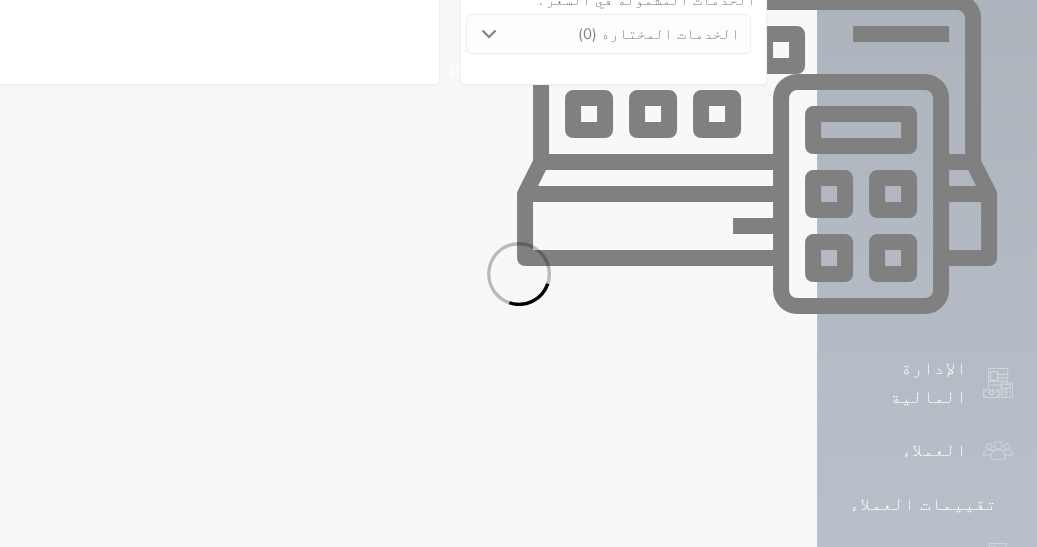 select on "1" 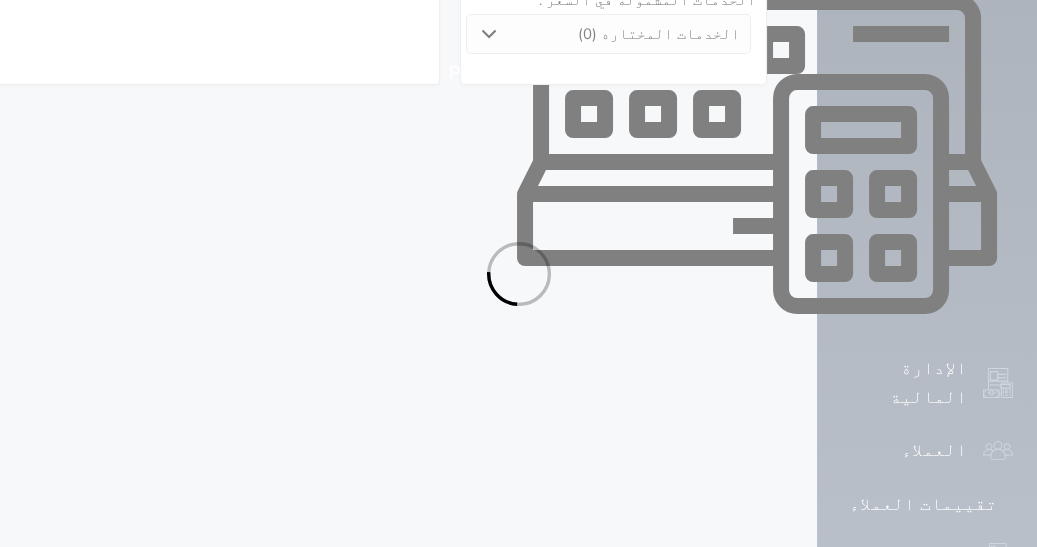 select on "113" 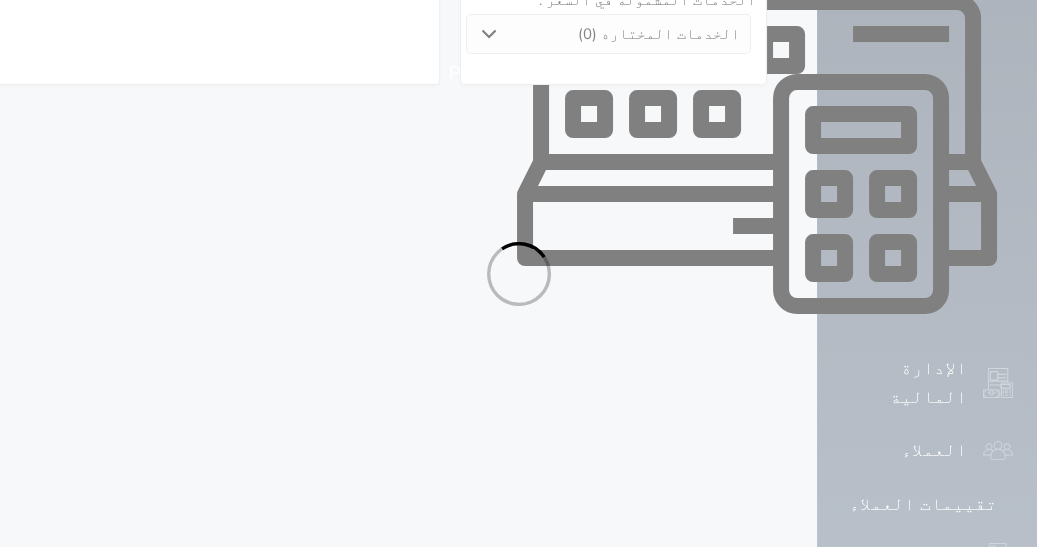 select on "1" 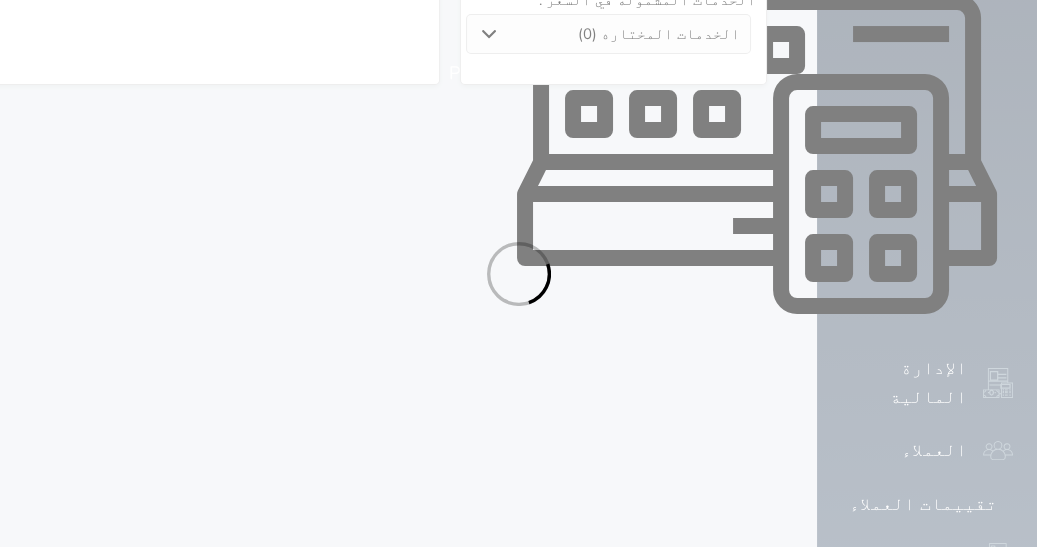 select on "7" 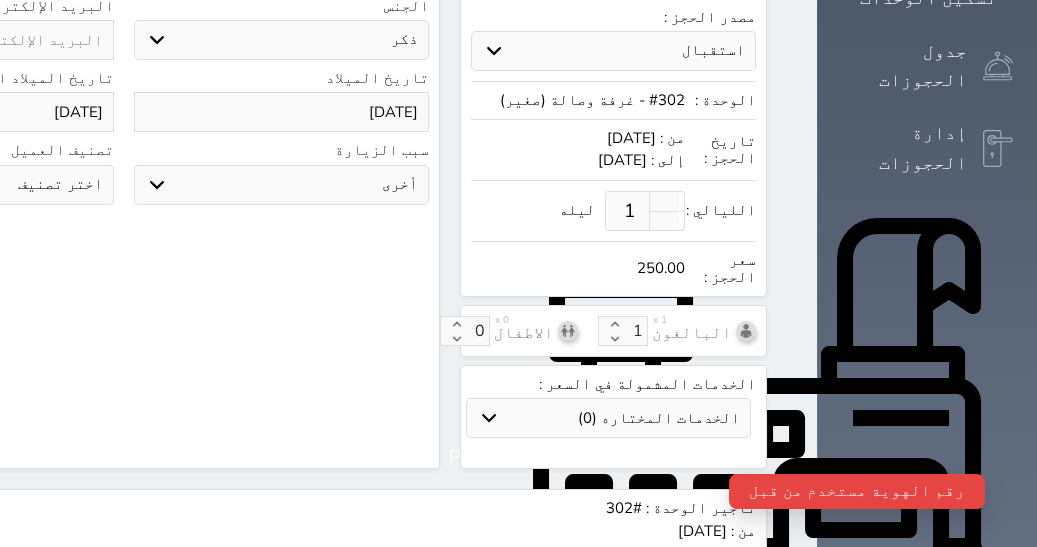 scroll, scrollTop: 0, scrollLeft: 0, axis: both 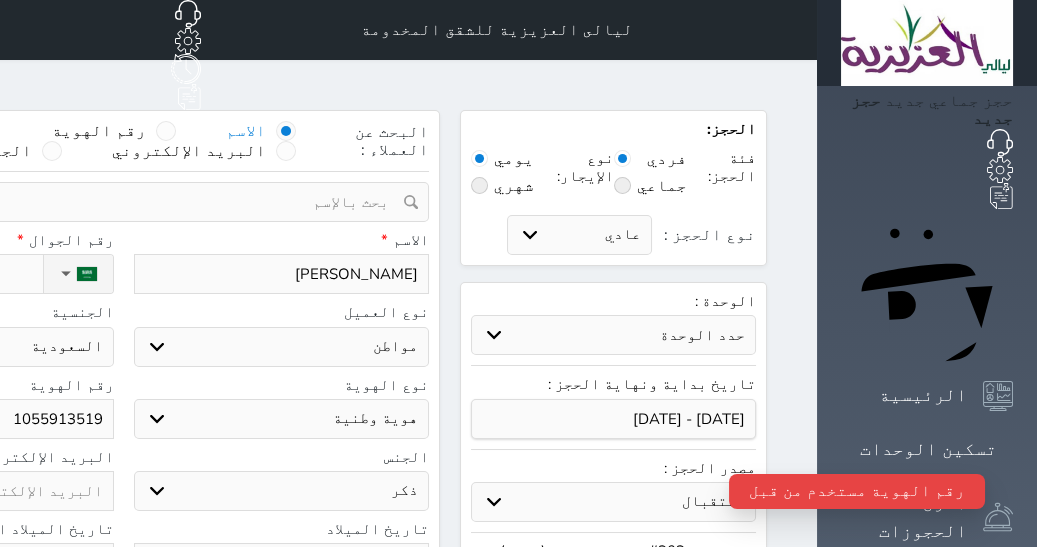 click on "1055913519" at bounding box center (-34, 419) 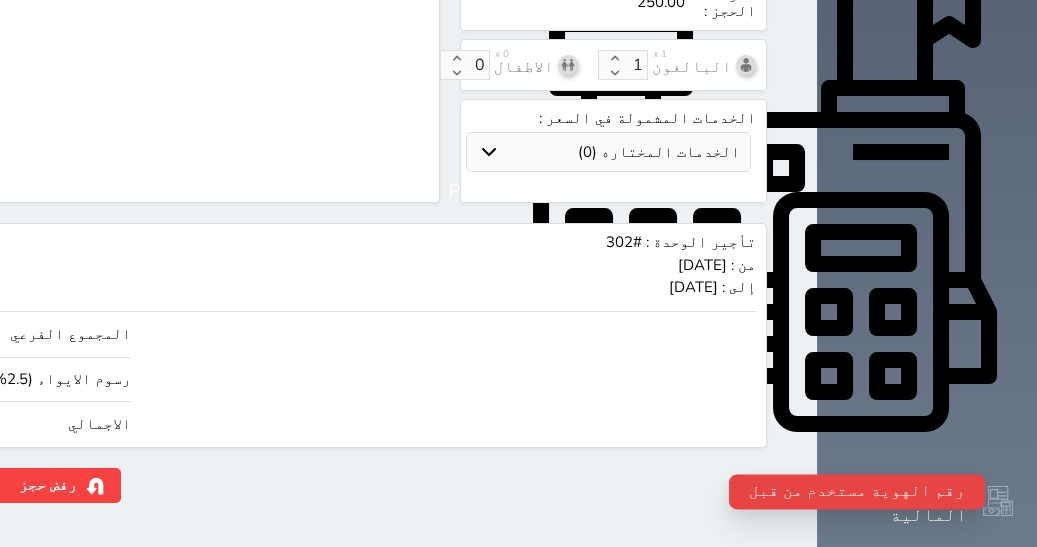 scroll, scrollTop: 835, scrollLeft: 0, axis: vertical 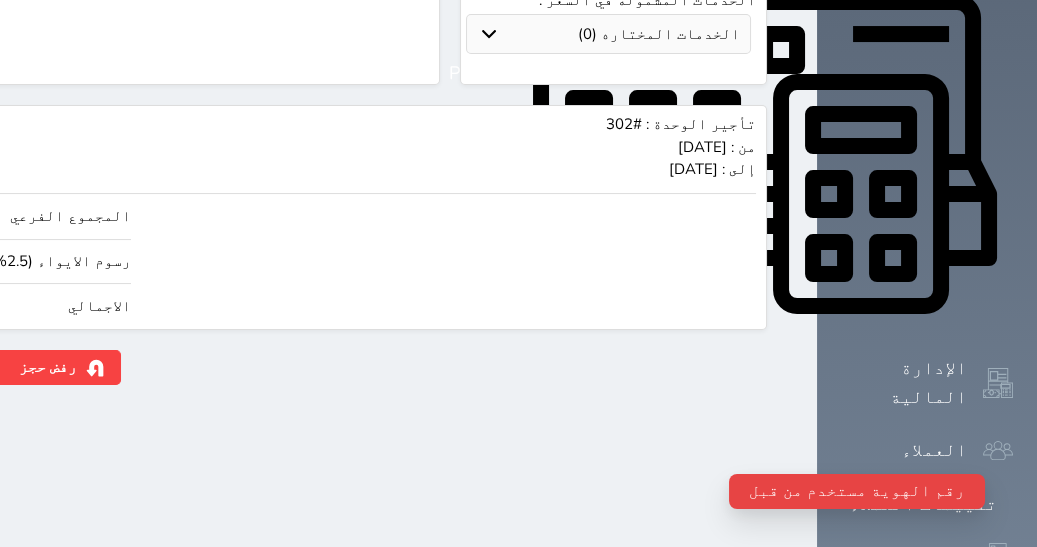 type on "10559135190" 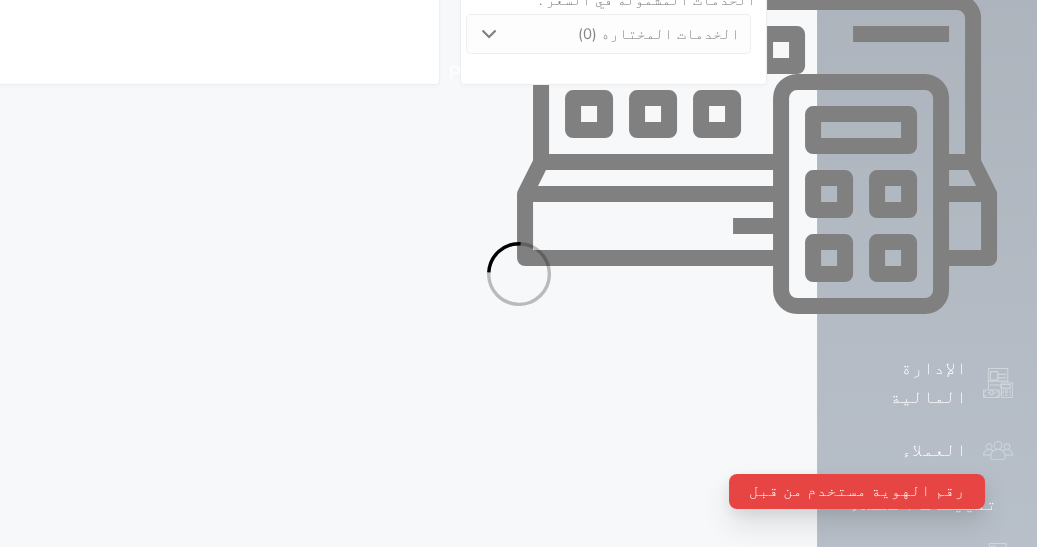 select on "1" 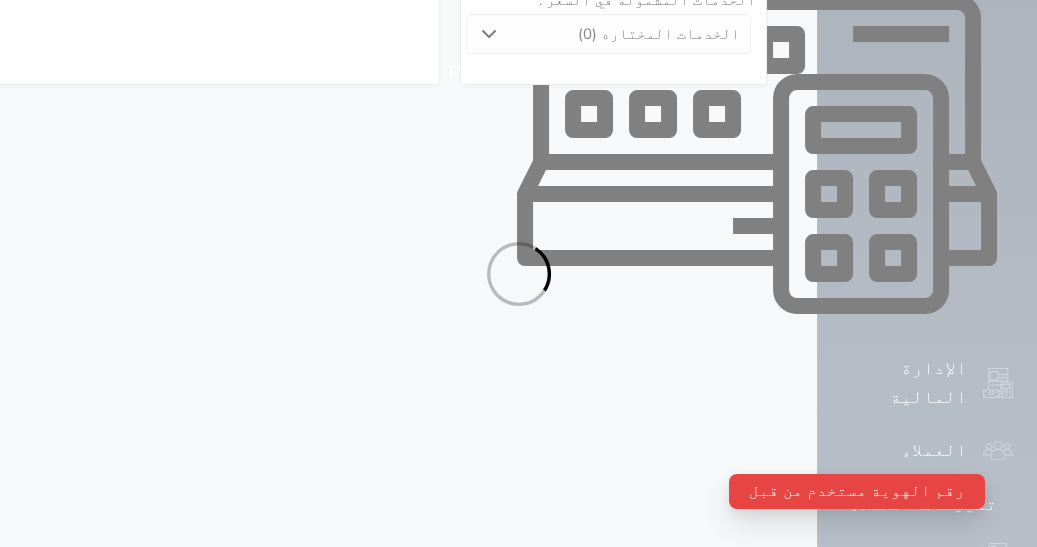 select on "113" 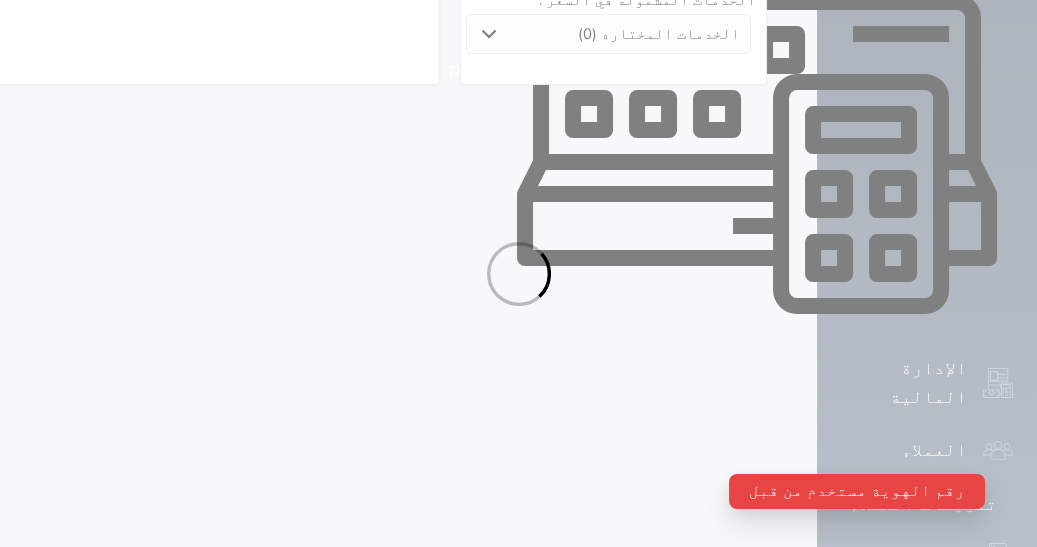 select on "1" 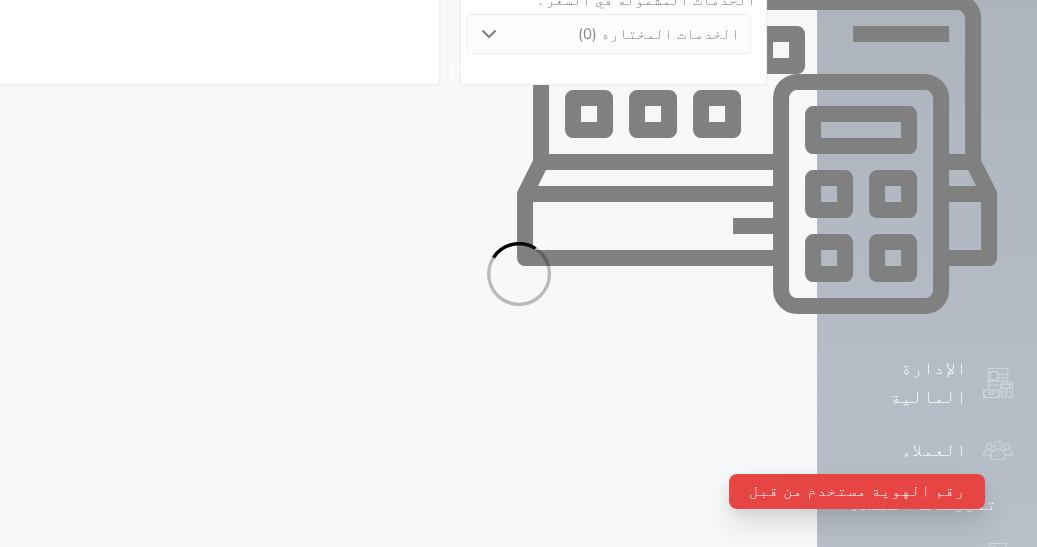 select on "7" 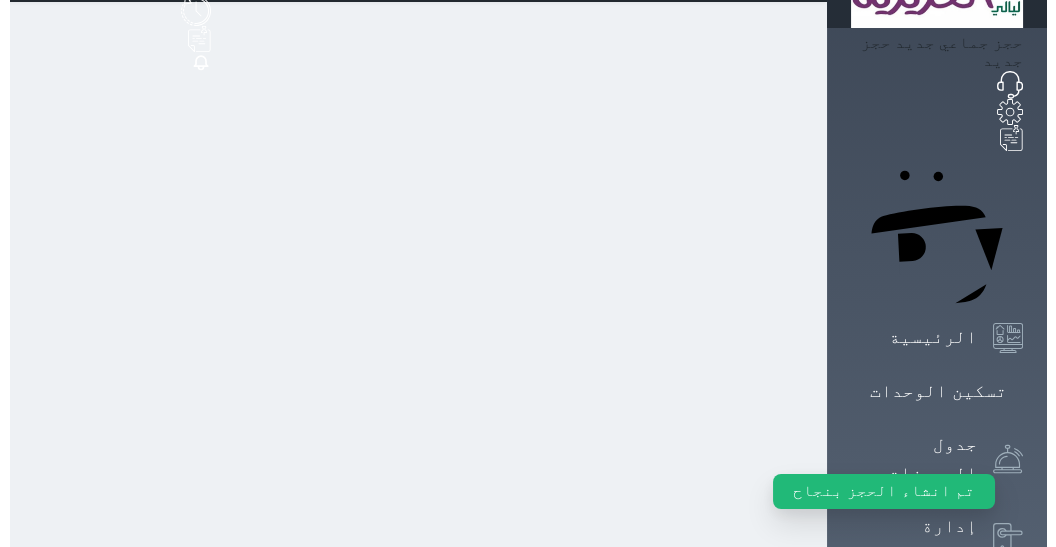 scroll, scrollTop: 0, scrollLeft: 0, axis: both 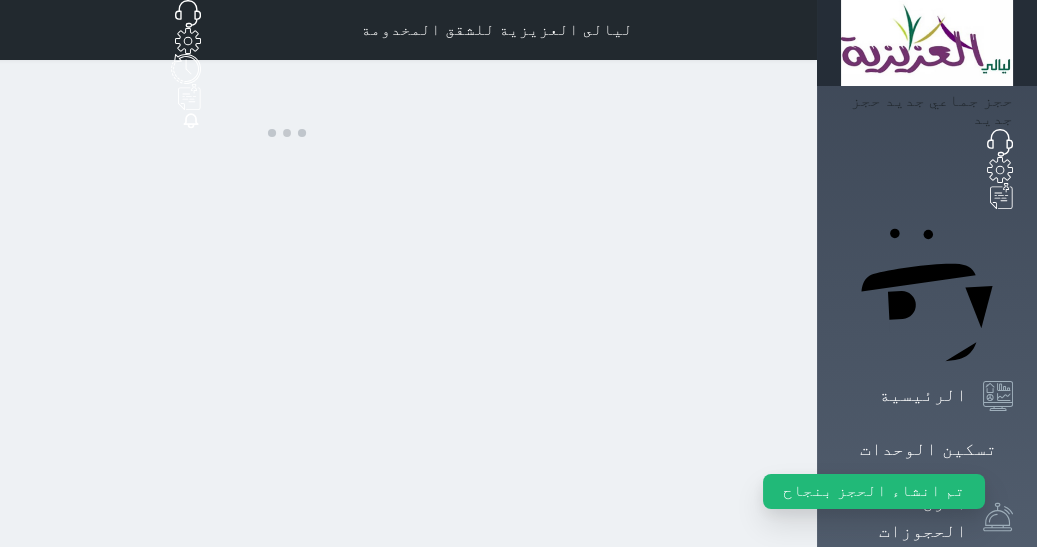 select on "1" 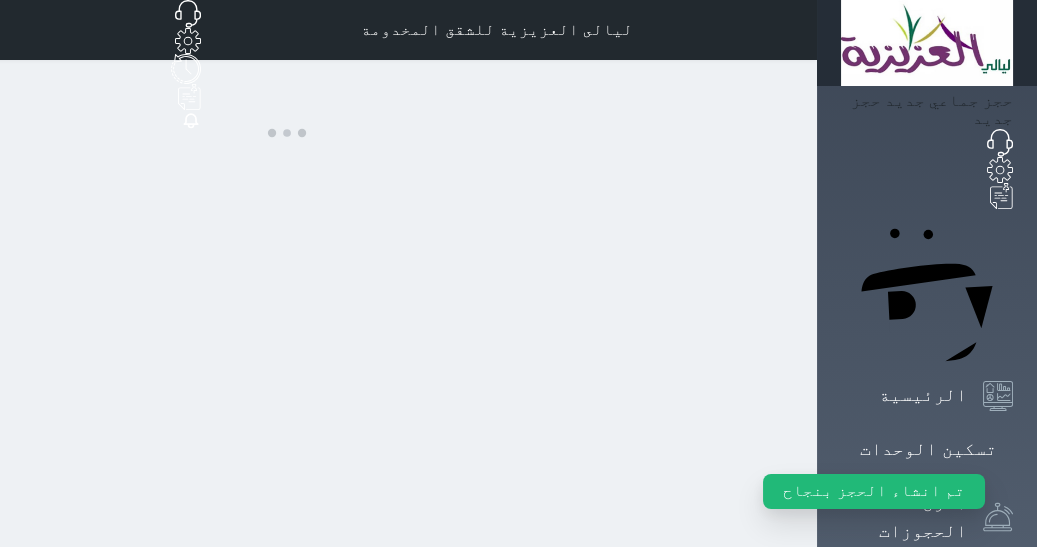 select on "1" 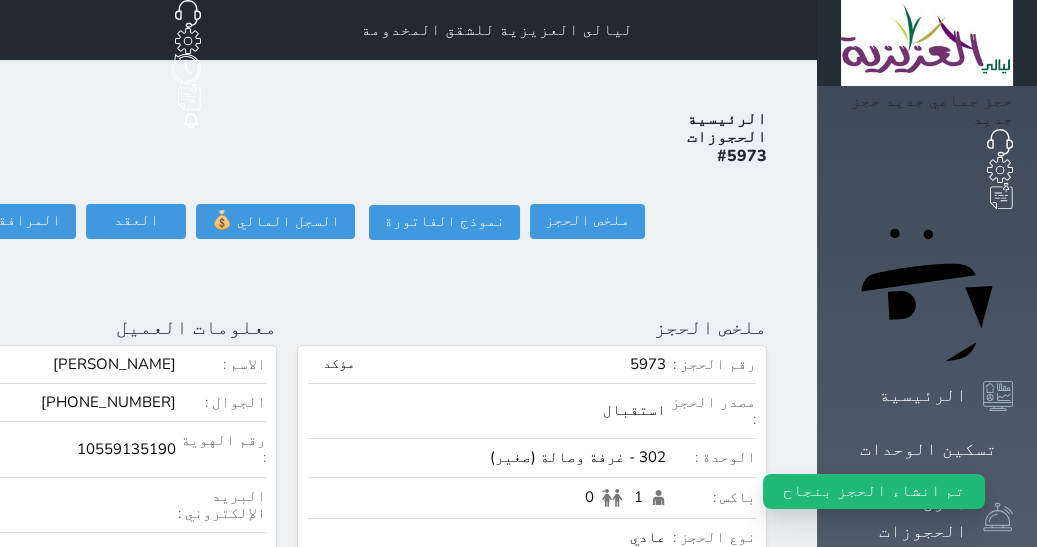 click at bounding box center [-176, 327] 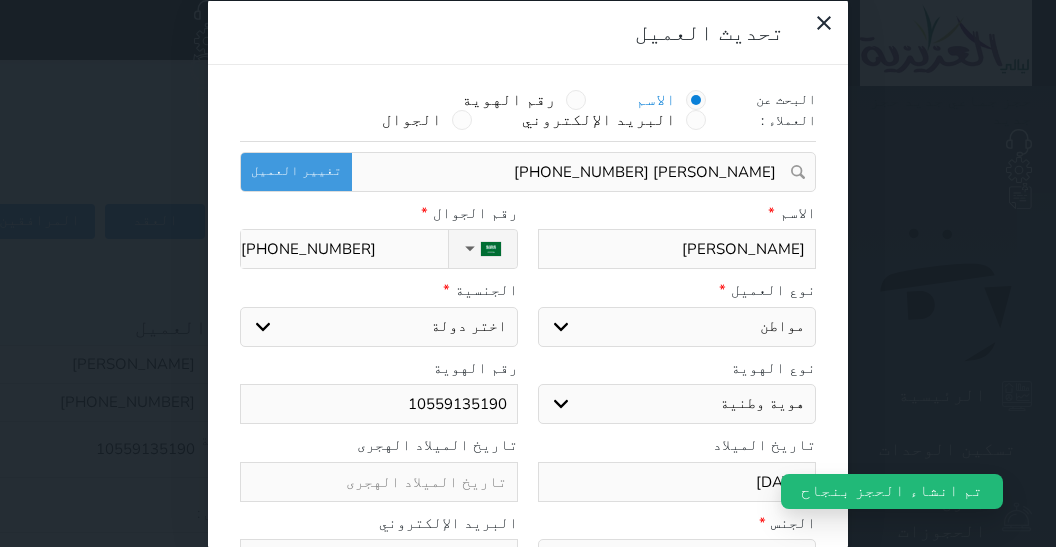 select on "113" 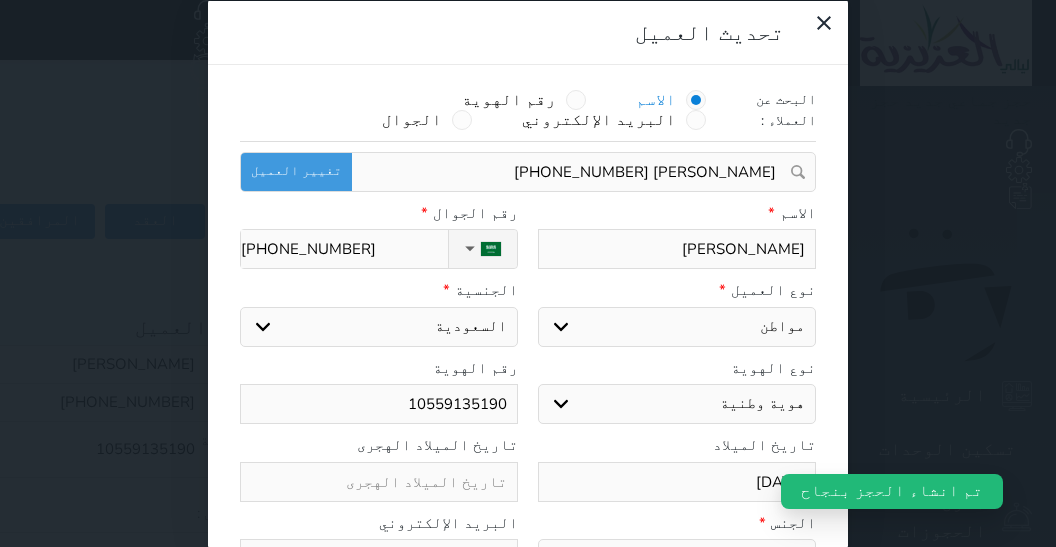 click on "10559135190" at bounding box center (379, 404) 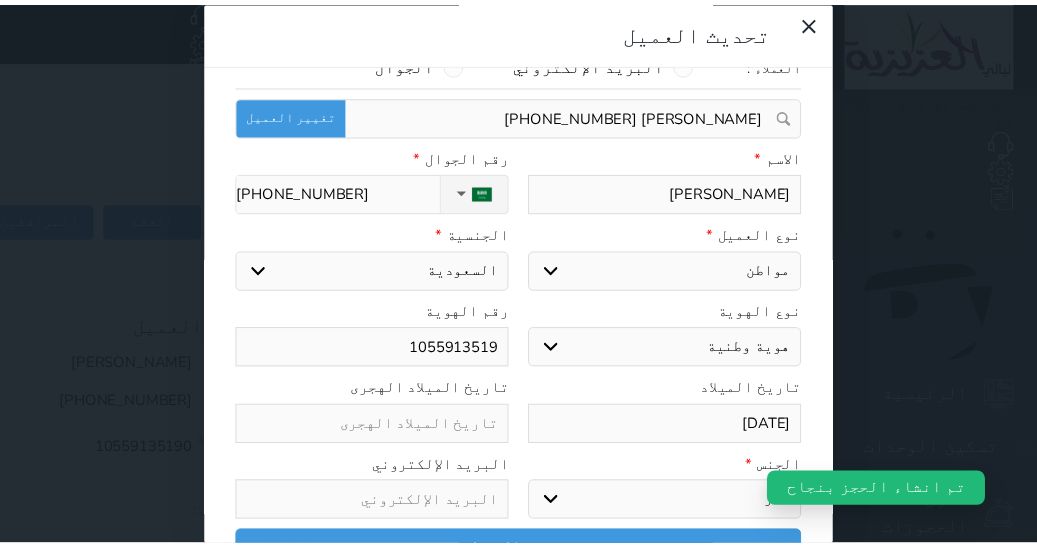 scroll, scrollTop: 65, scrollLeft: 0, axis: vertical 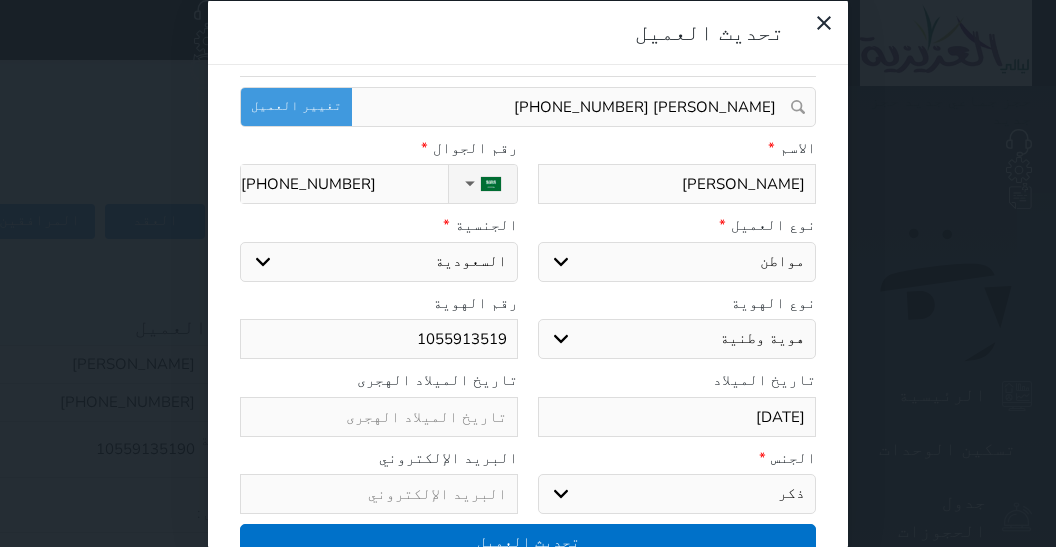 type on "1055913519" 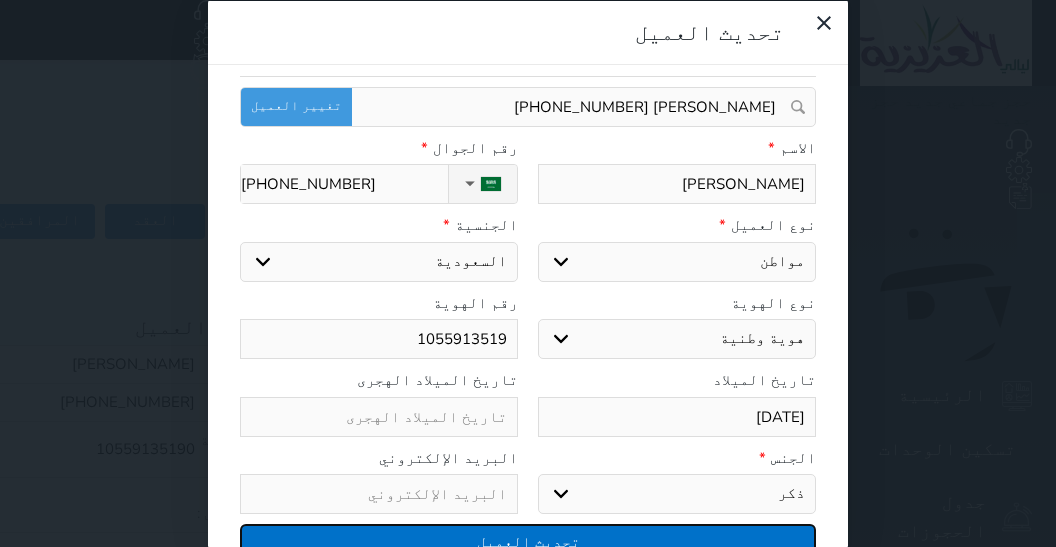 click on "تحديث العميل" at bounding box center [528, 541] 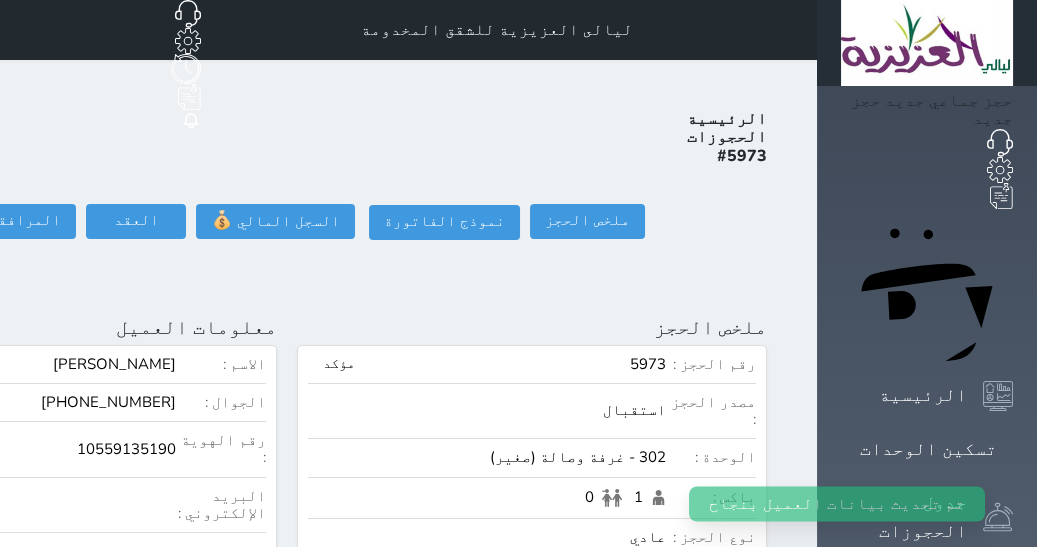 scroll, scrollTop: 65, scrollLeft: 0, axis: vertical 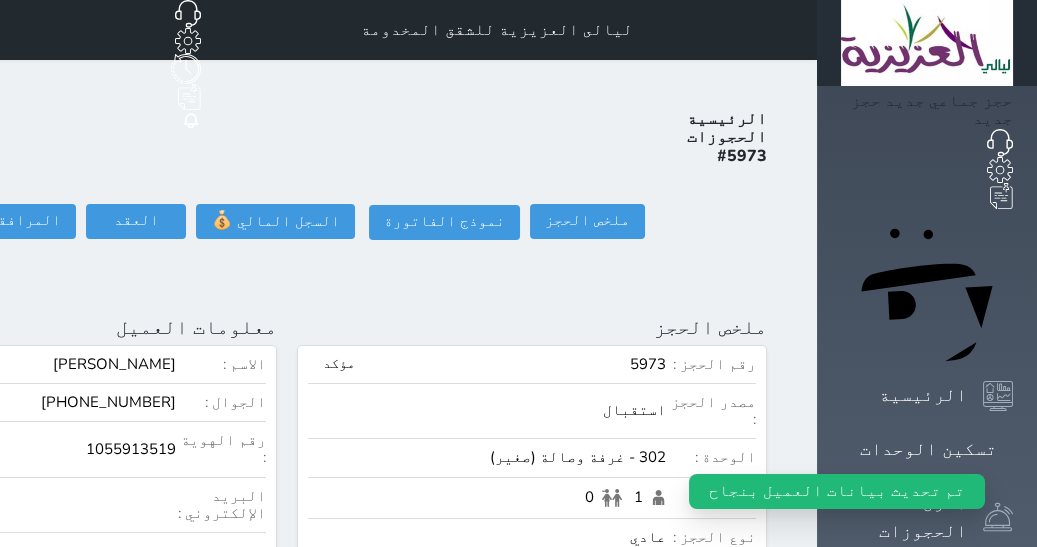 click on "تسجيل دخول" at bounding box center (-126, 221) 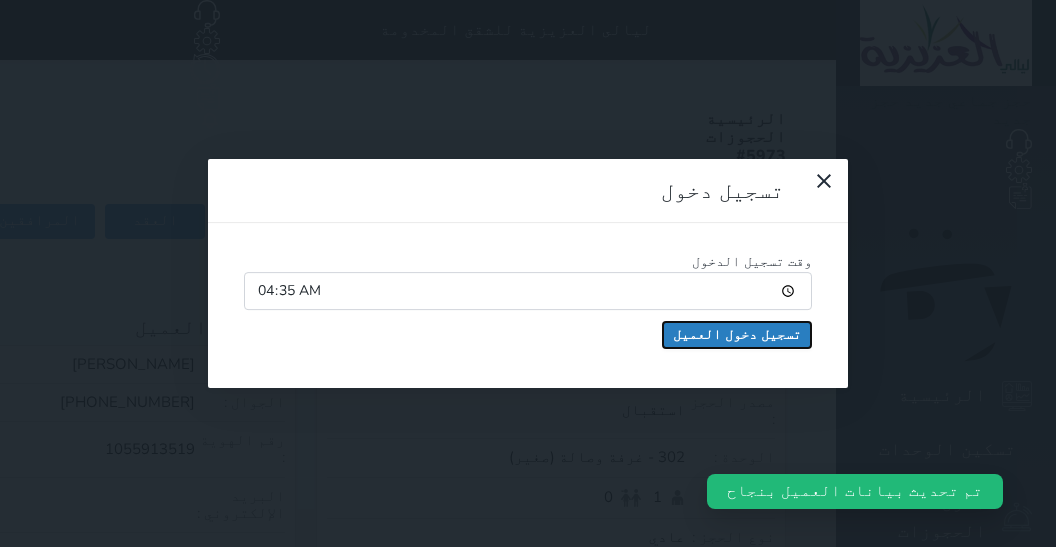 click on "تسجيل دخول العميل" at bounding box center [737, 335] 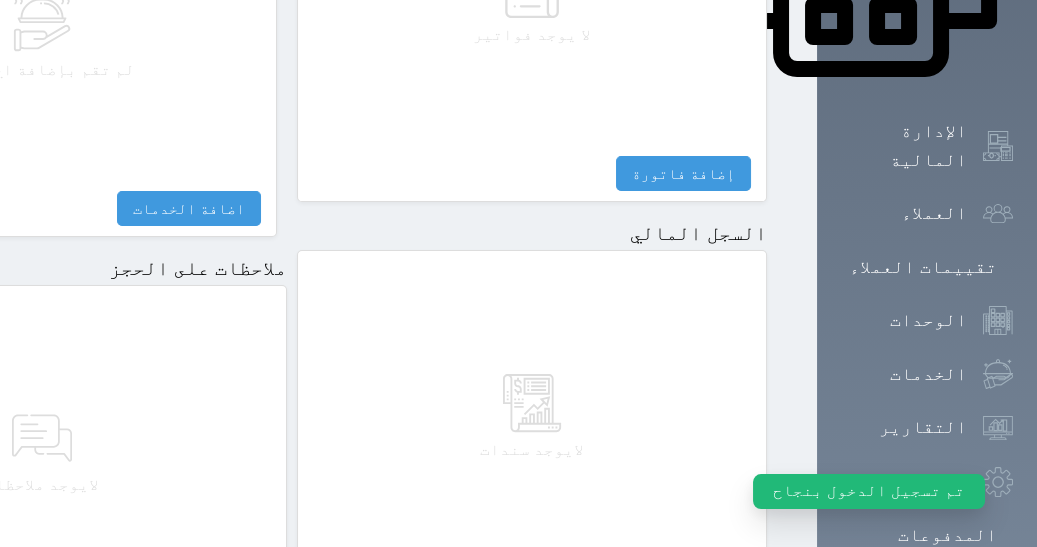 scroll, scrollTop: 1175, scrollLeft: 0, axis: vertical 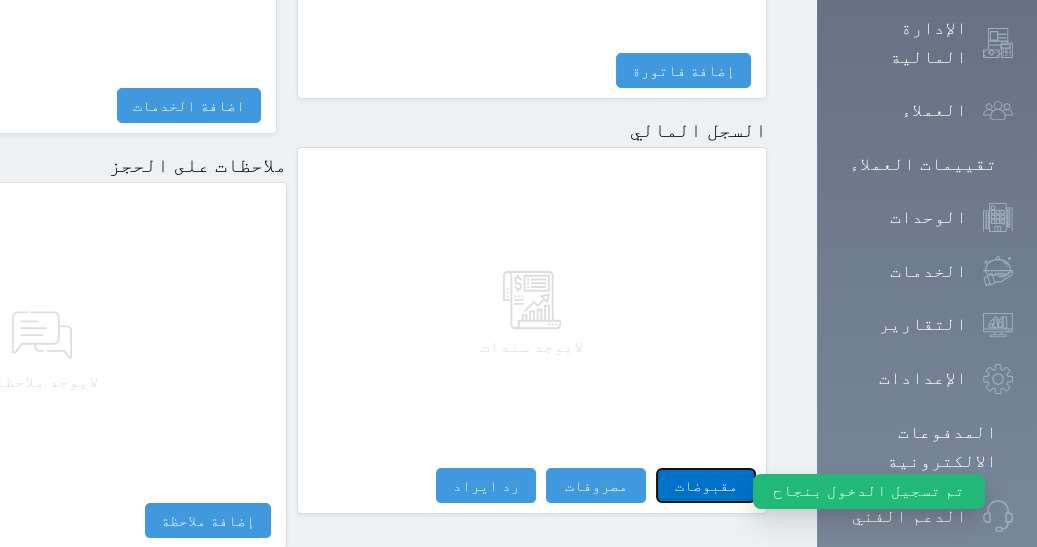 click on "مقبوضات" at bounding box center [706, 485] 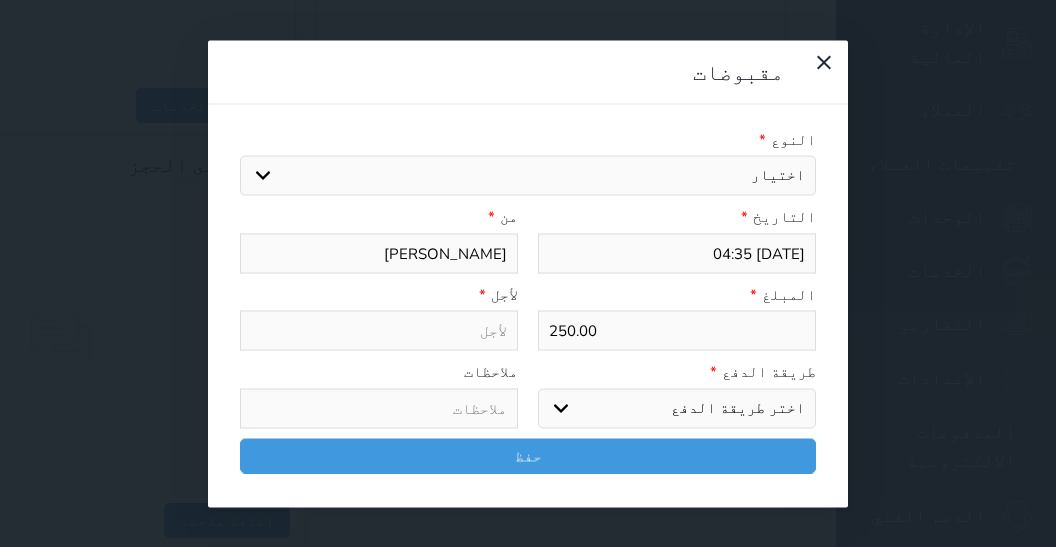select 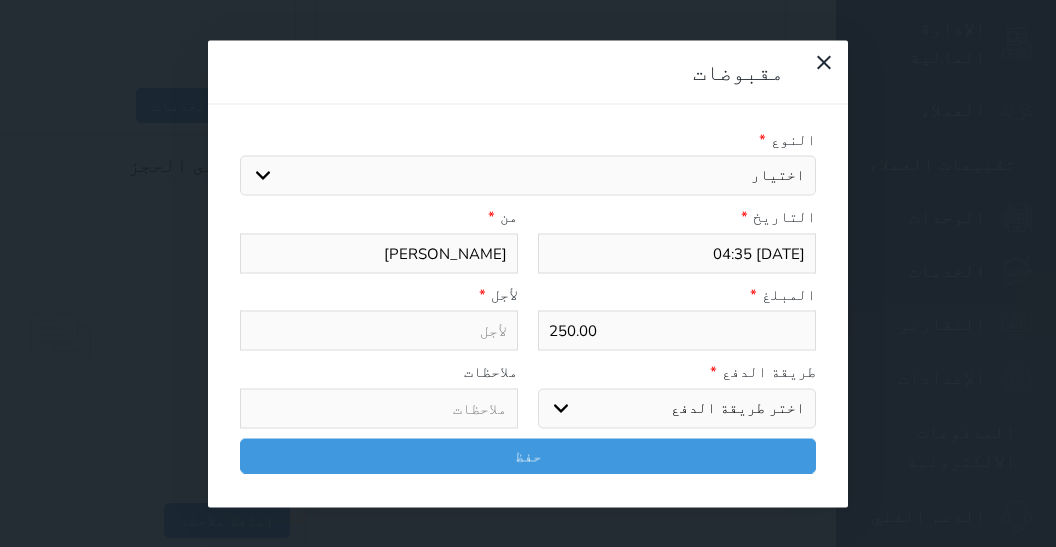 select 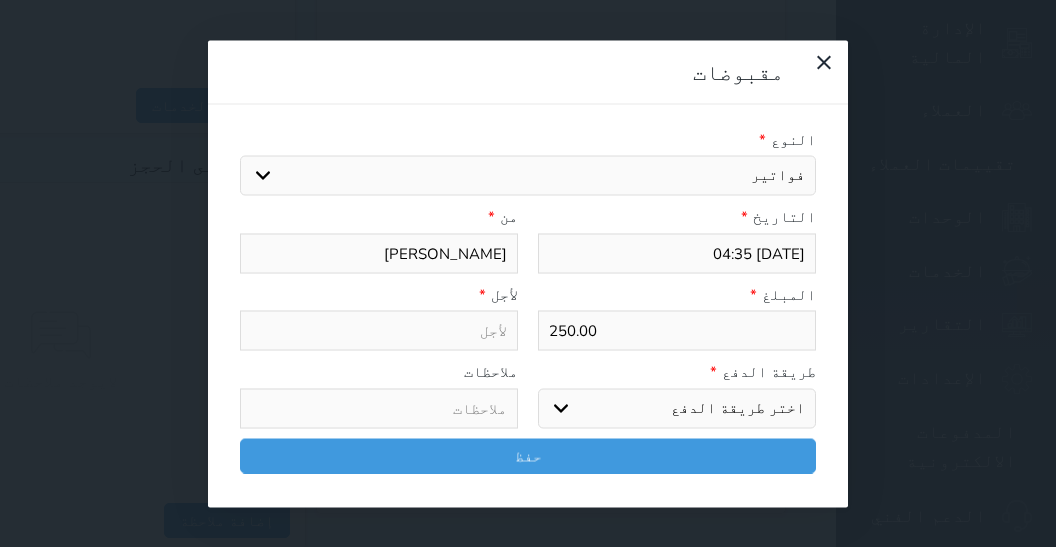 click on "فواتير" at bounding box center [0, 0] 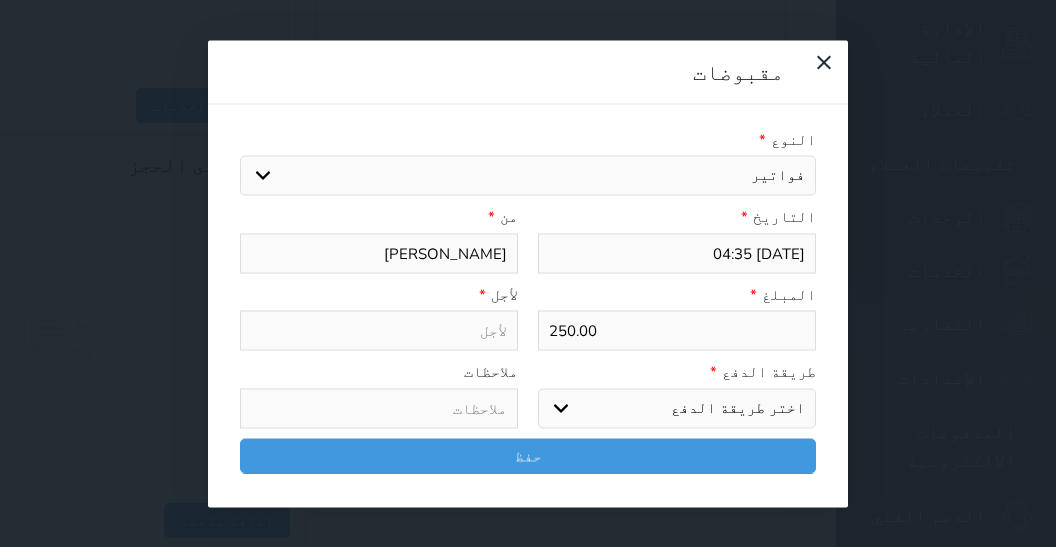type on "فواتير - الوحدة - 302" 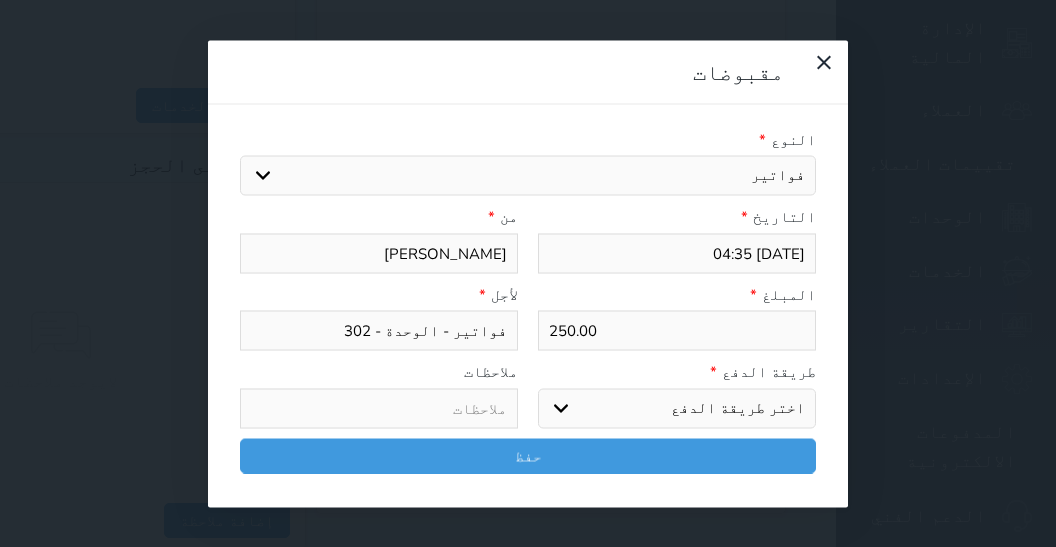click on "اختر طريقة الدفع   دفع نقدى   تحويل بنكى   مدى   بطاقة ائتمان   آجل" at bounding box center (677, 408) 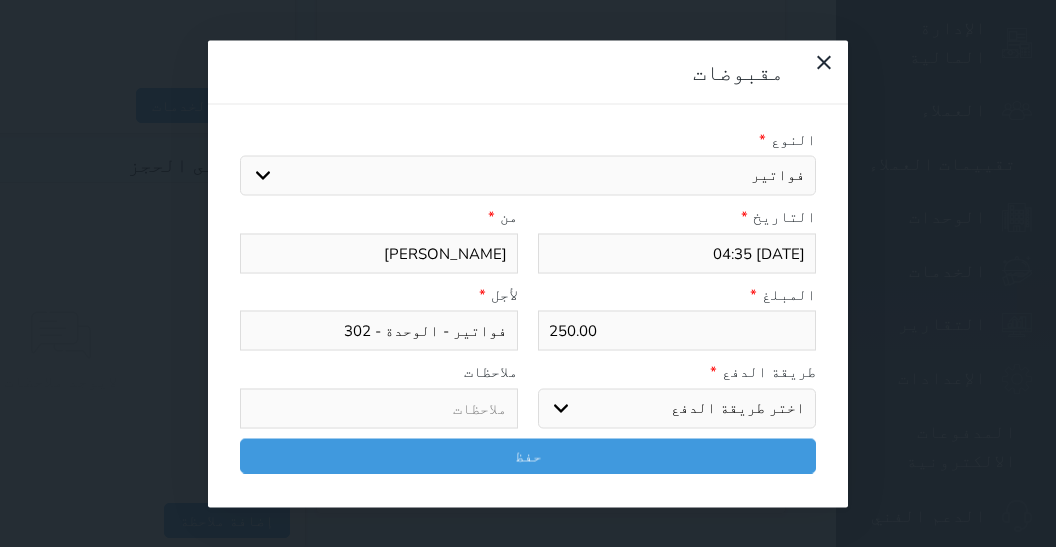 select on "mada" 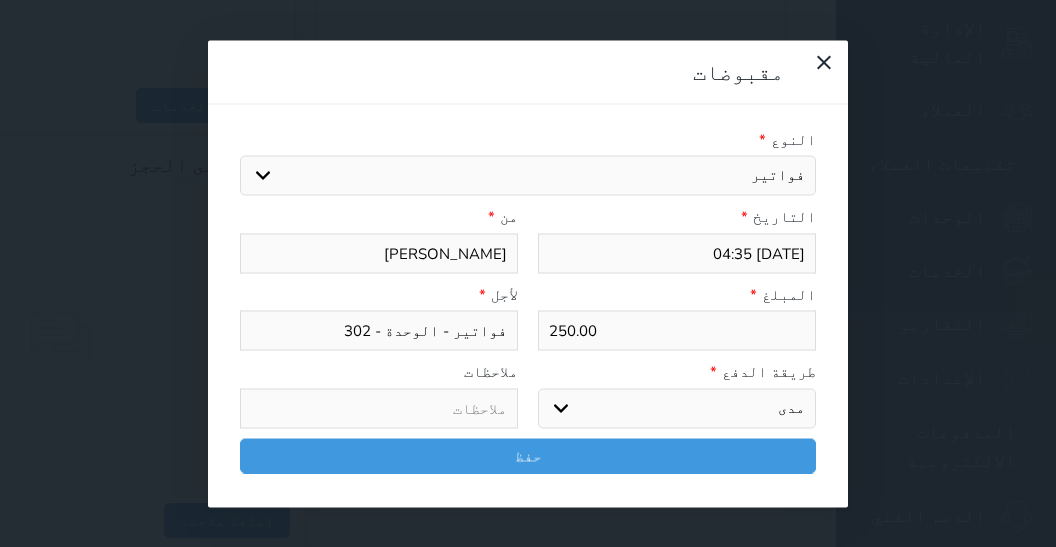 click on "مدى" at bounding box center (0, 0) 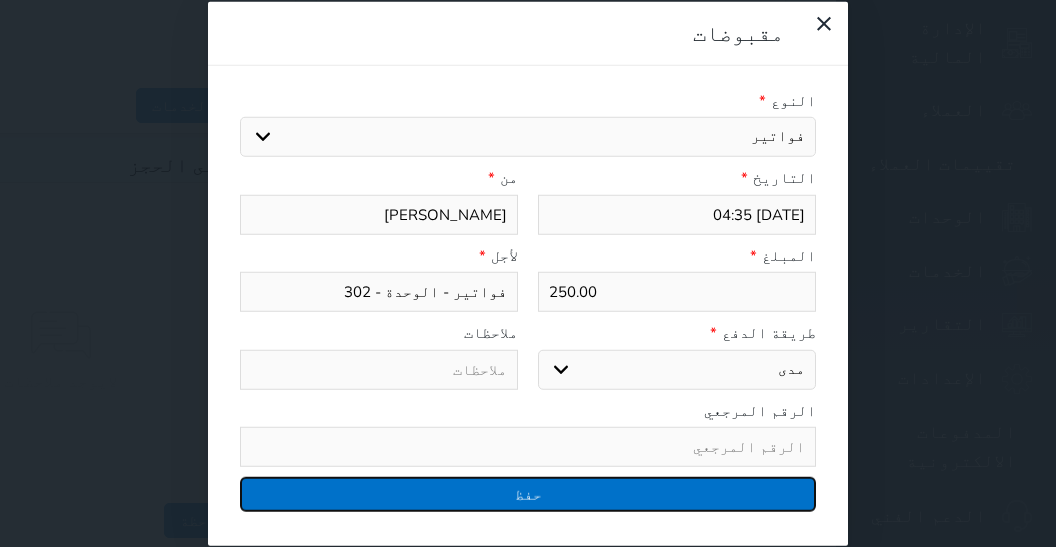 click on "حفظ" at bounding box center [528, 494] 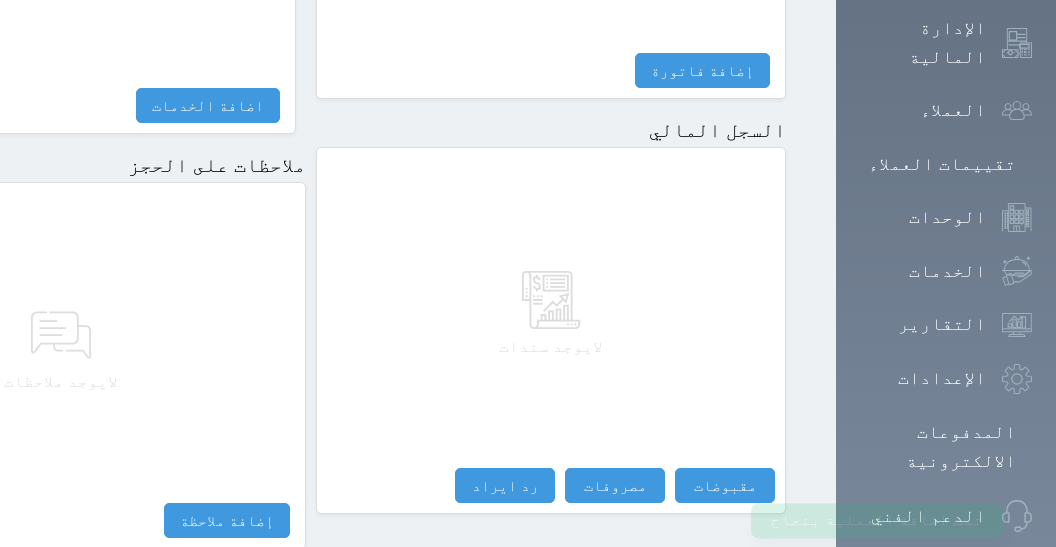 select 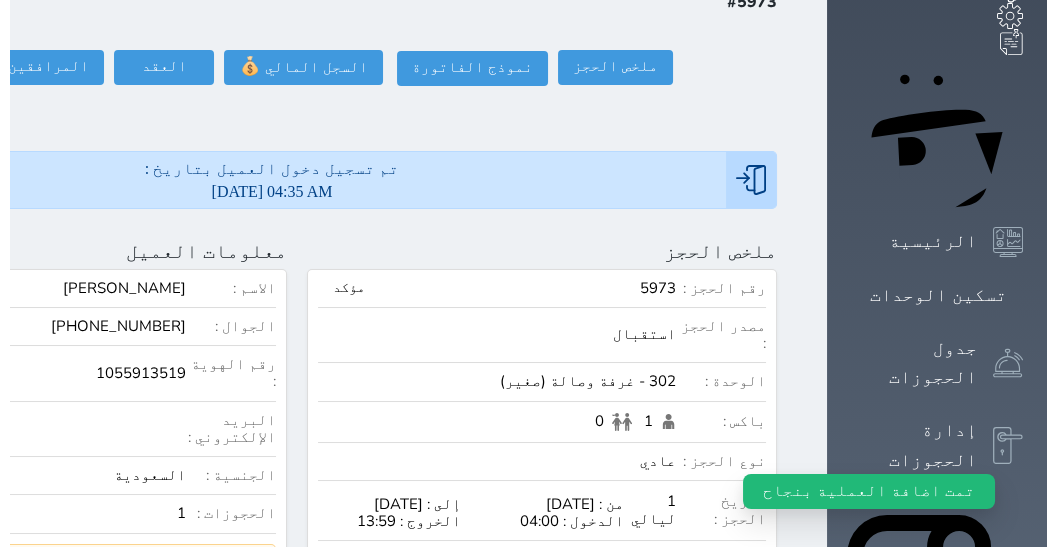 scroll, scrollTop: 0, scrollLeft: 0, axis: both 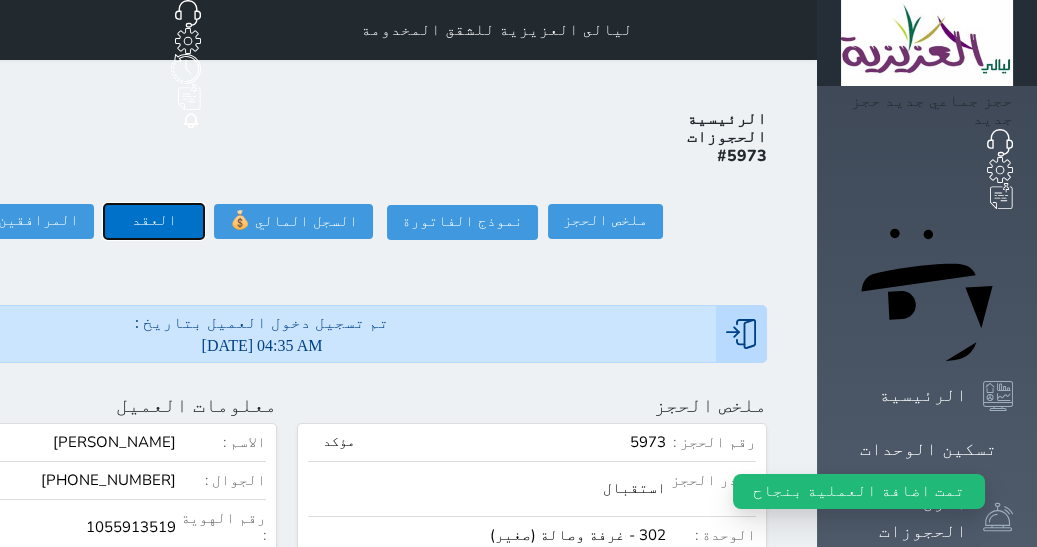 click on "العقد" at bounding box center (154, 221) 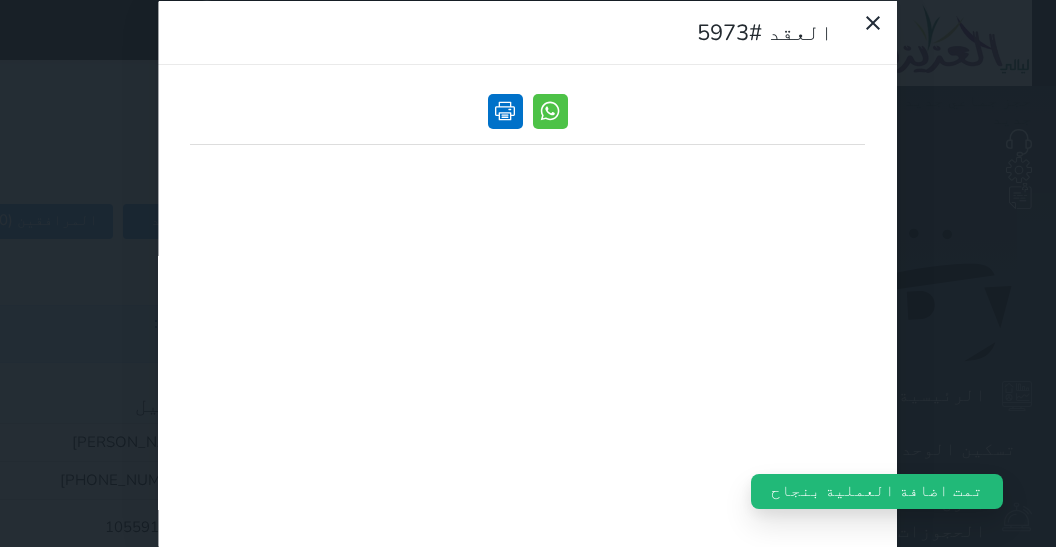click at bounding box center [505, 110] 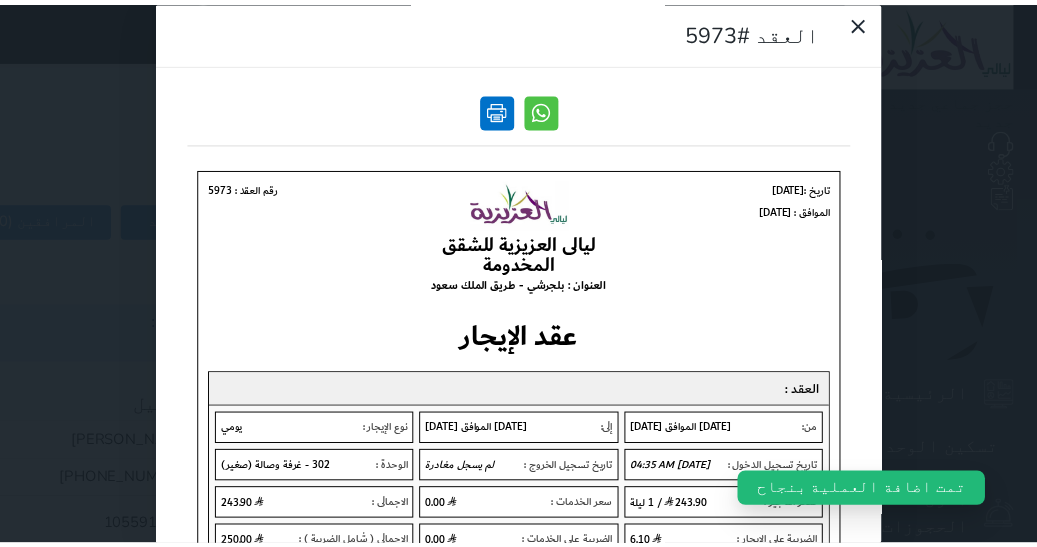 scroll, scrollTop: 0, scrollLeft: 0, axis: both 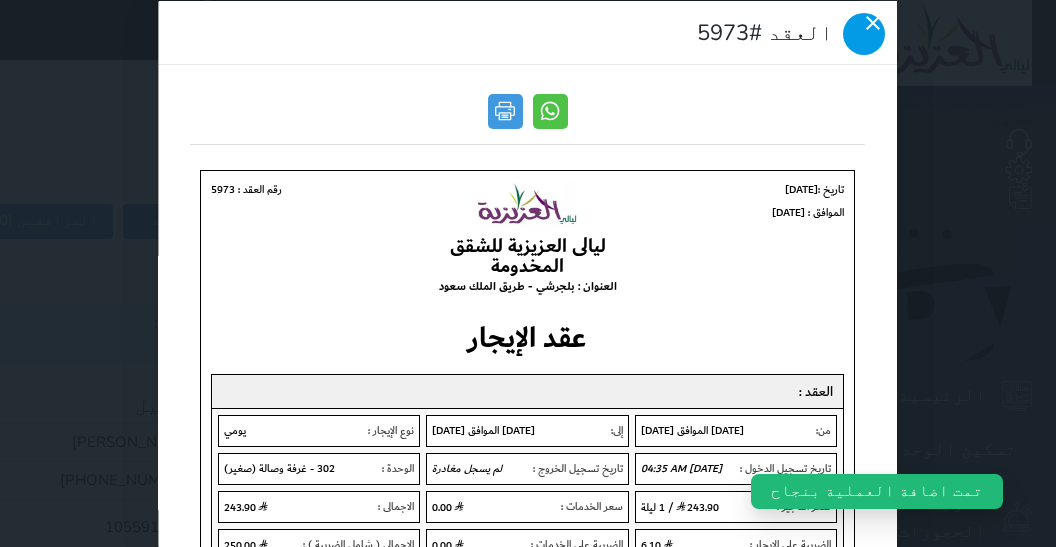 click 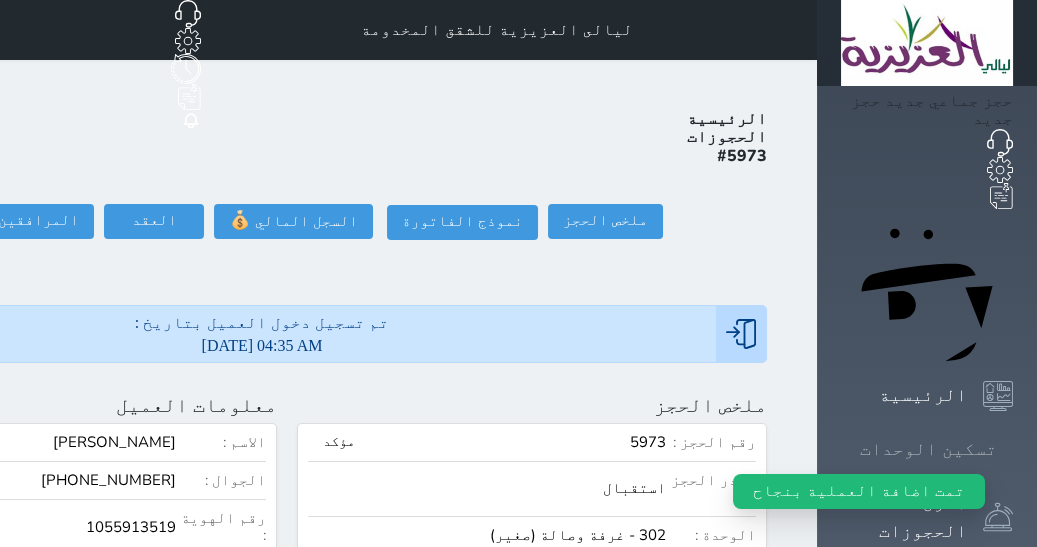 click on "تسكين الوحدات" at bounding box center [927, 449] 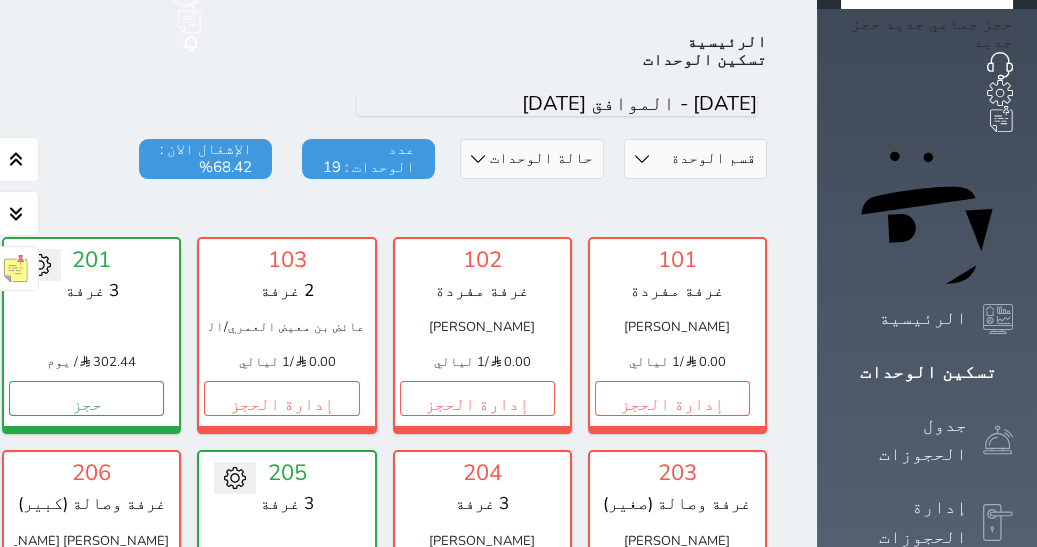scroll, scrollTop: 77, scrollLeft: 0, axis: vertical 